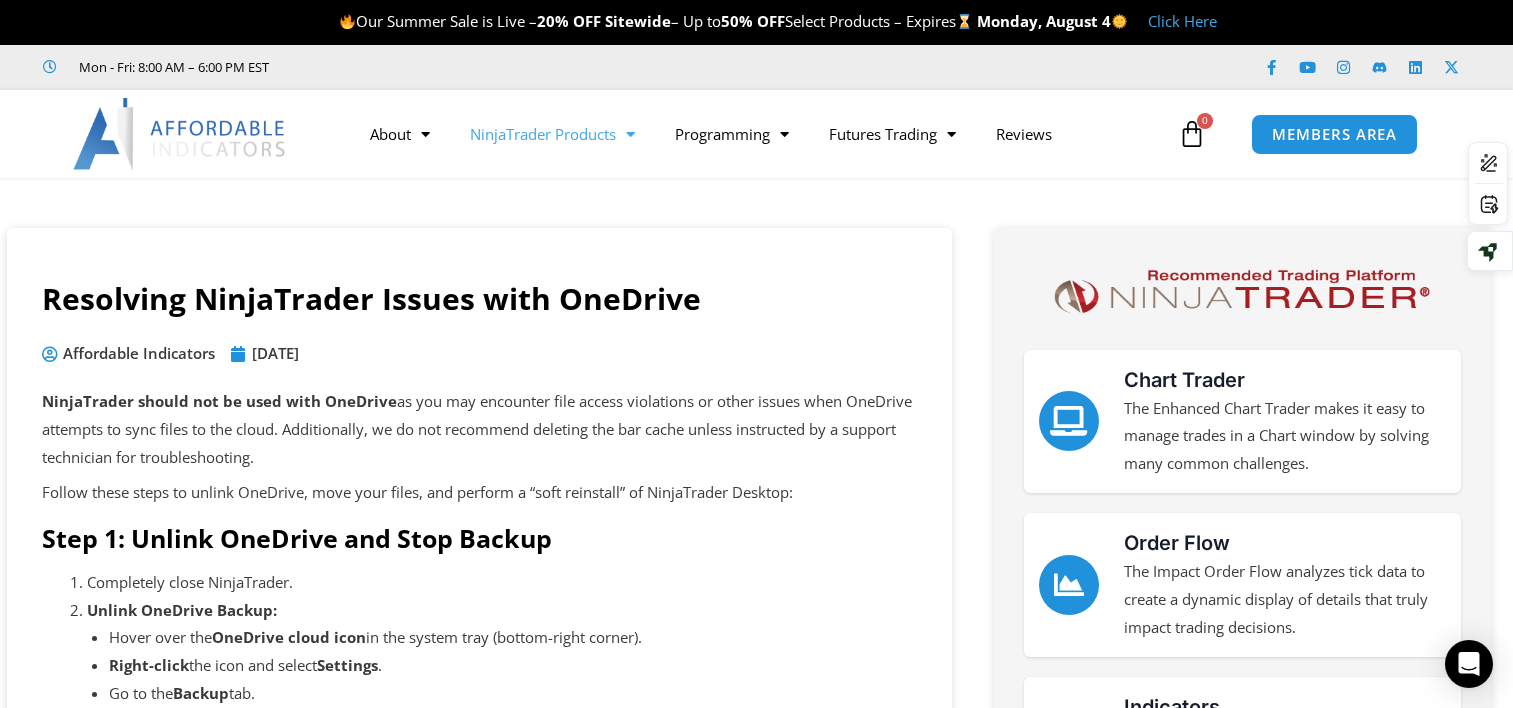 scroll, scrollTop: 0, scrollLeft: 0, axis: both 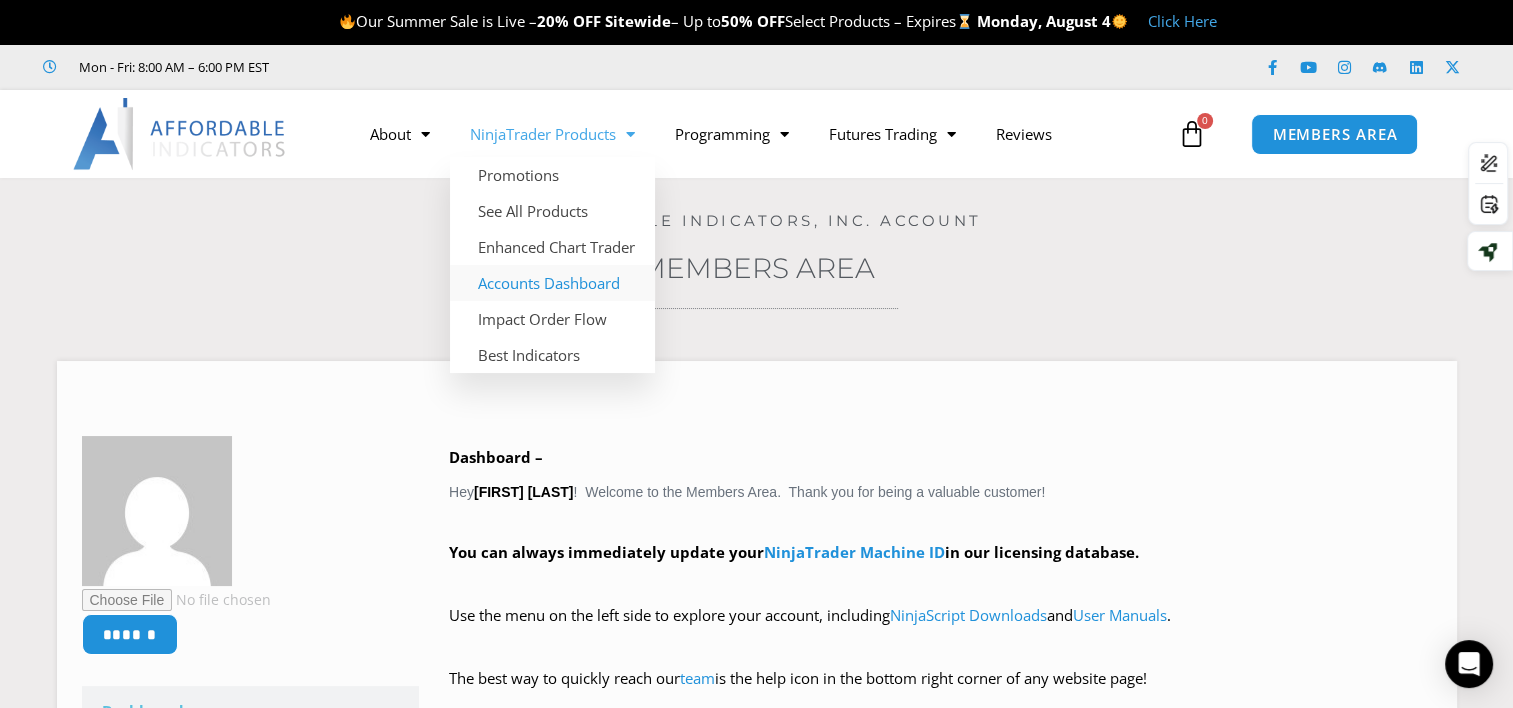 click on "Accounts Dashboard" 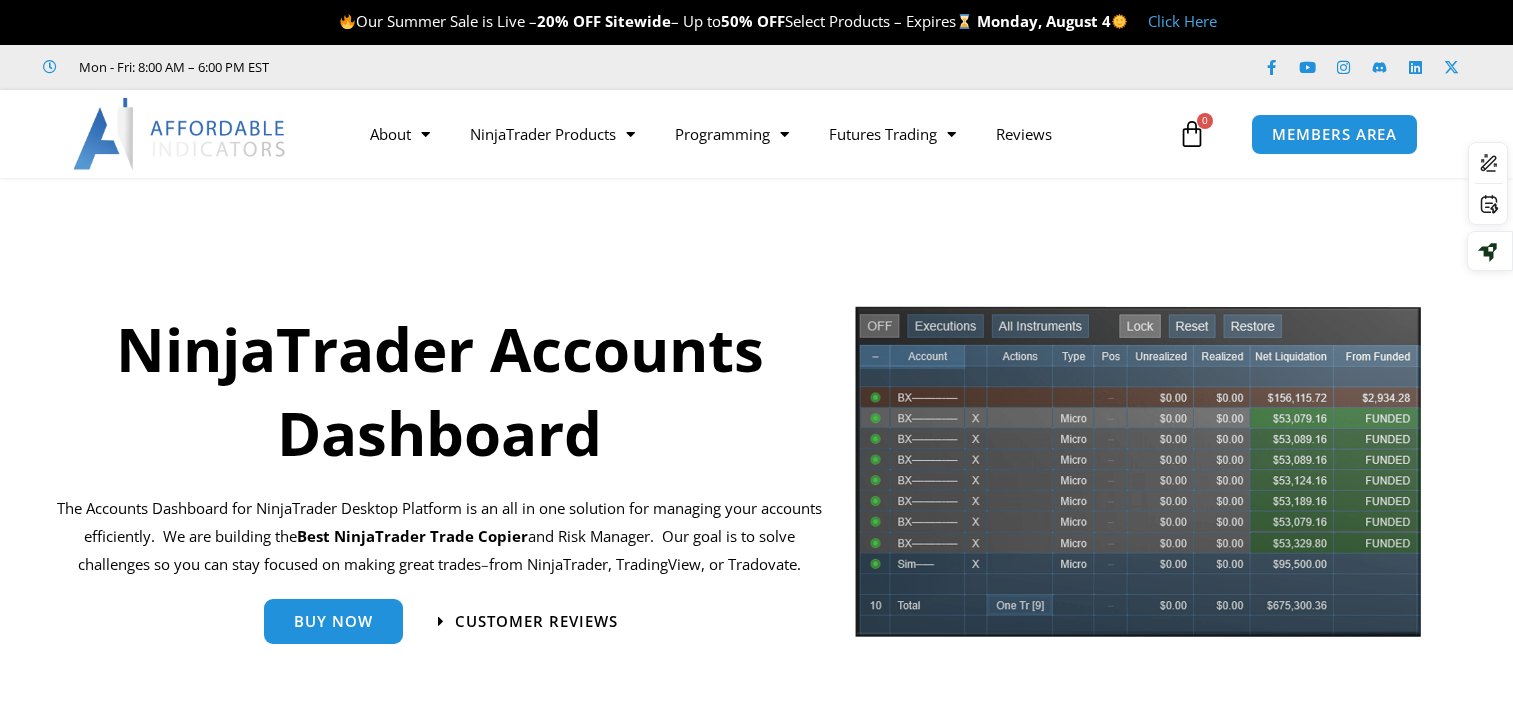 scroll, scrollTop: 0, scrollLeft: 0, axis: both 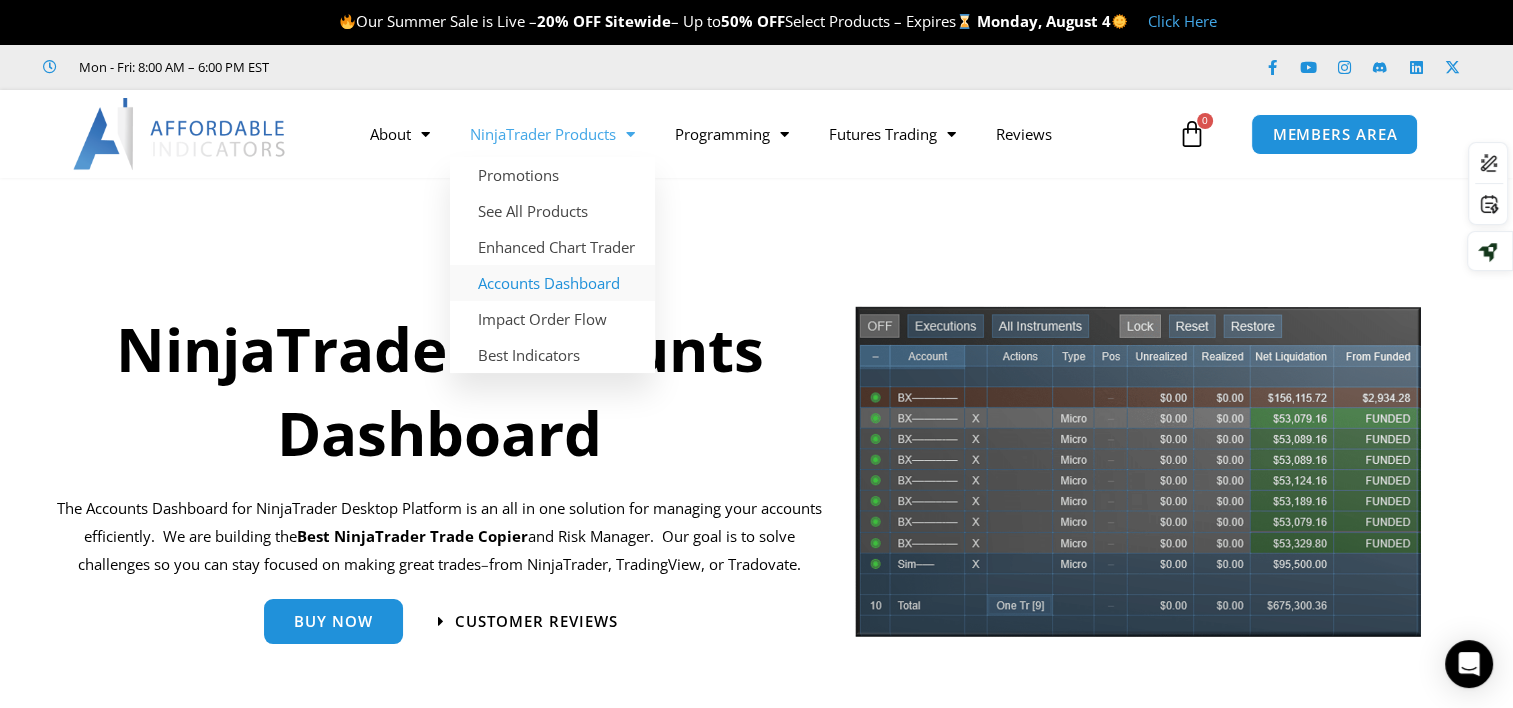 click on "NinjaTrader Products" 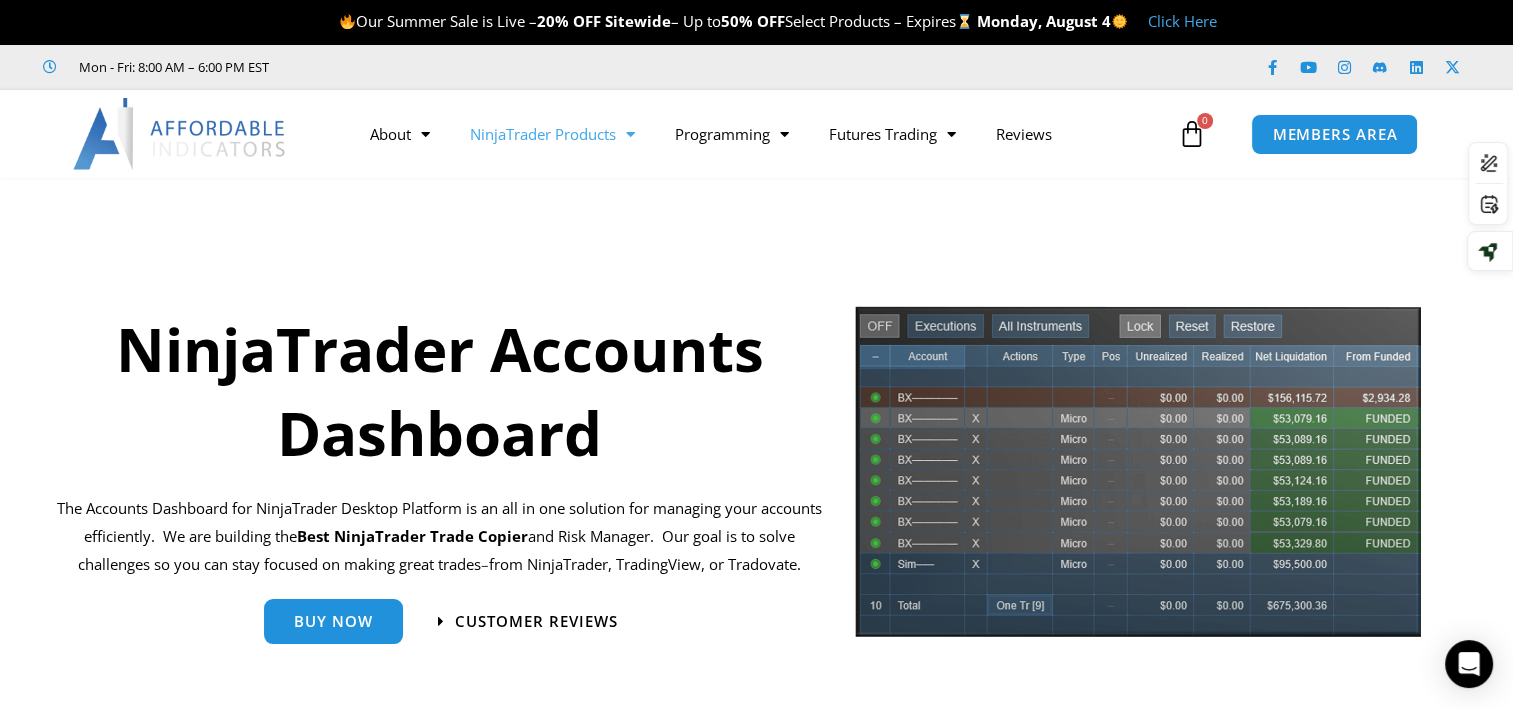 click on "NinjaTrader Products" 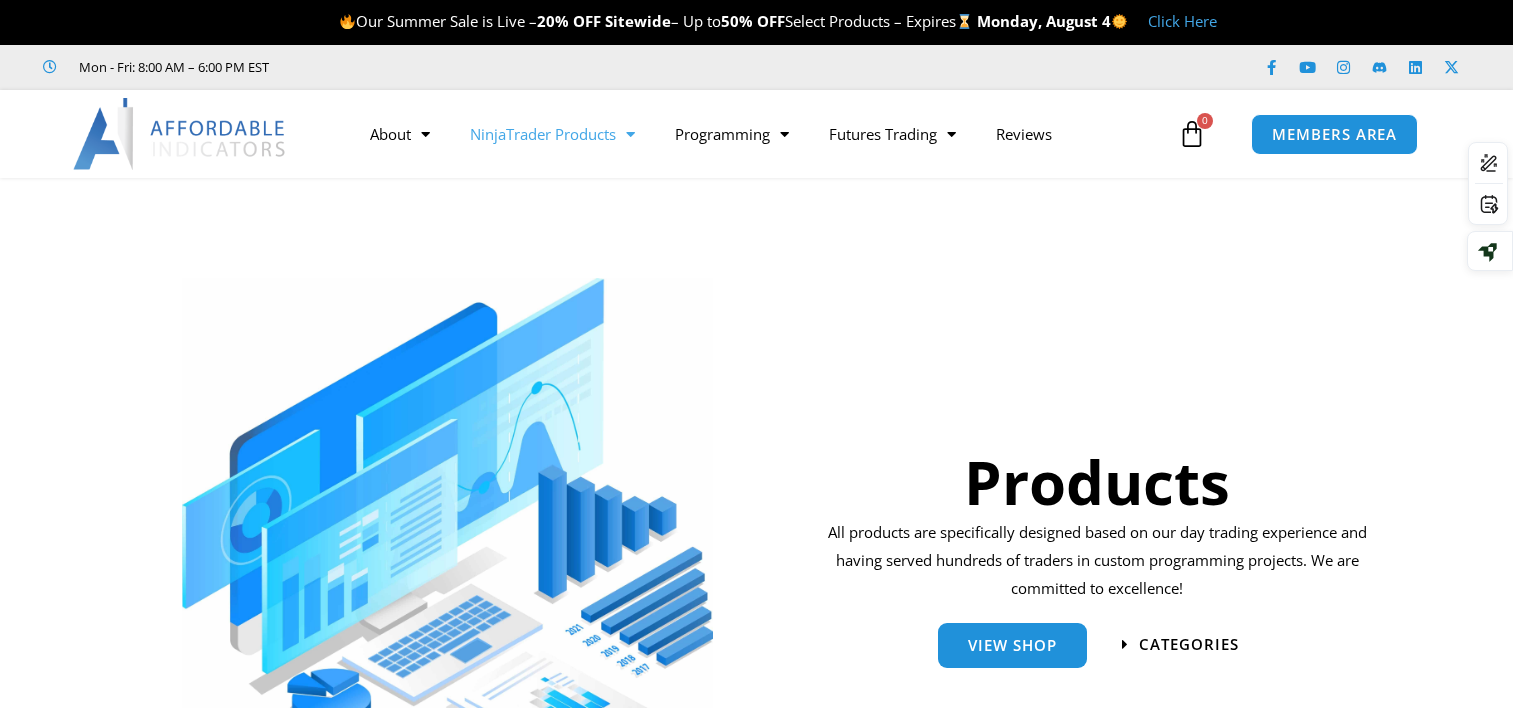 scroll, scrollTop: 0, scrollLeft: 0, axis: both 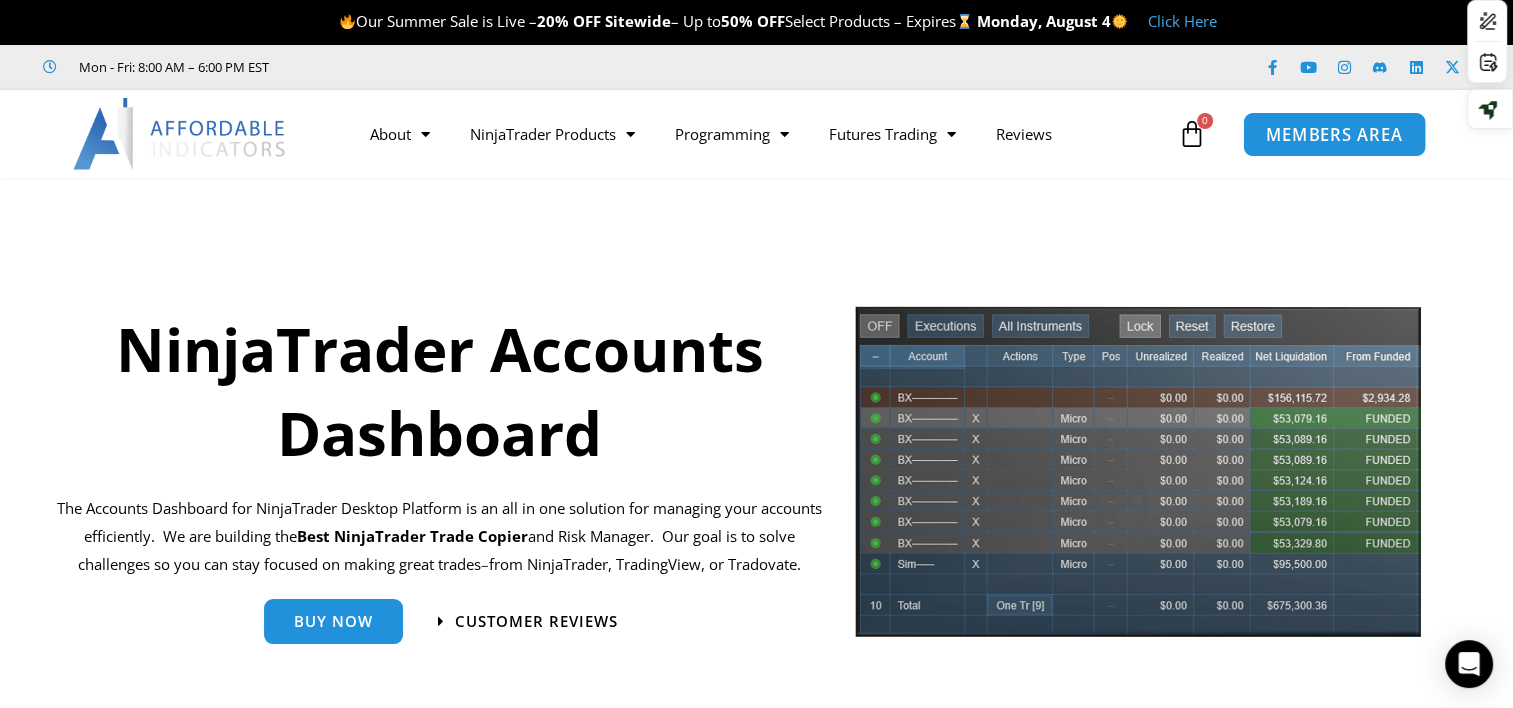 click on "MEMBERS AREA" at bounding box center (1334, 134) 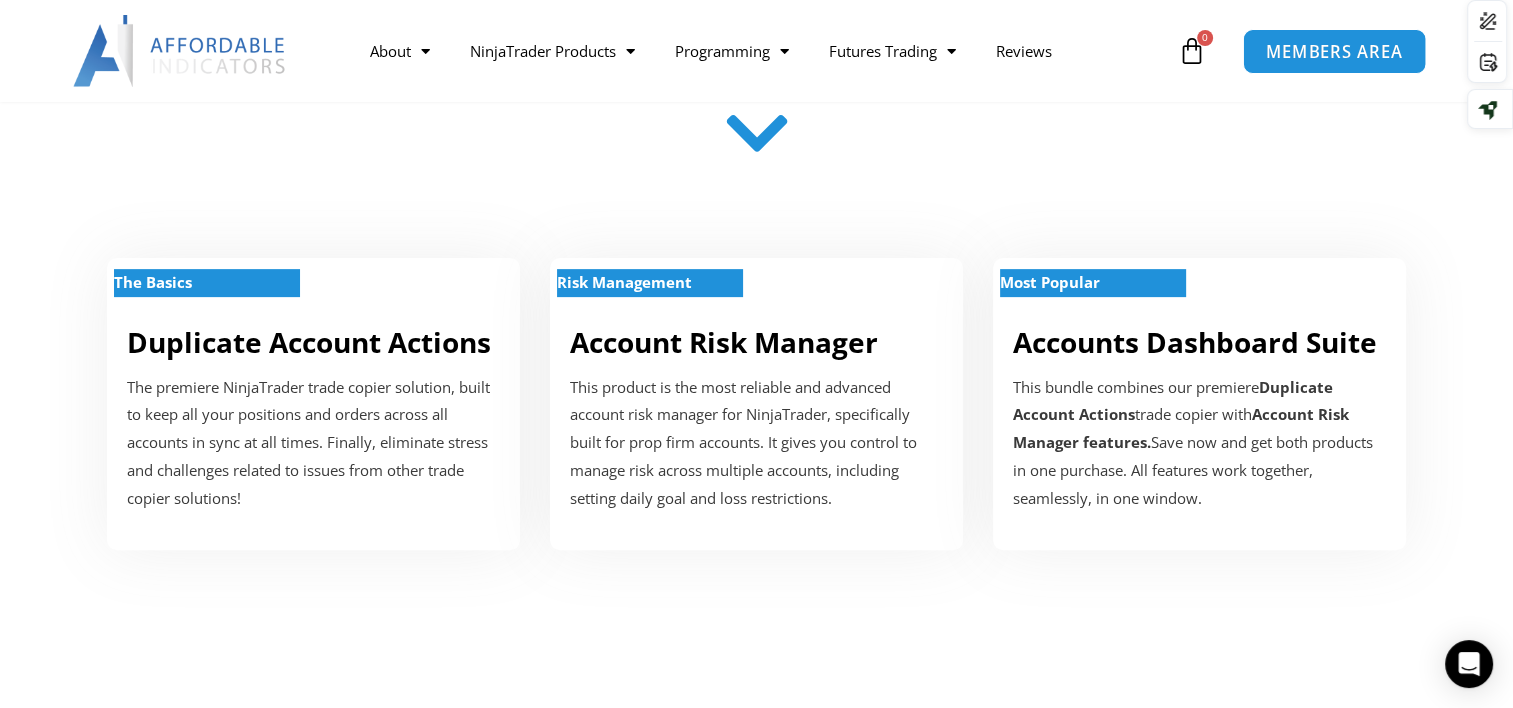 scroll, scrollTop: 600, scrollLeft: 0, axis: vertical 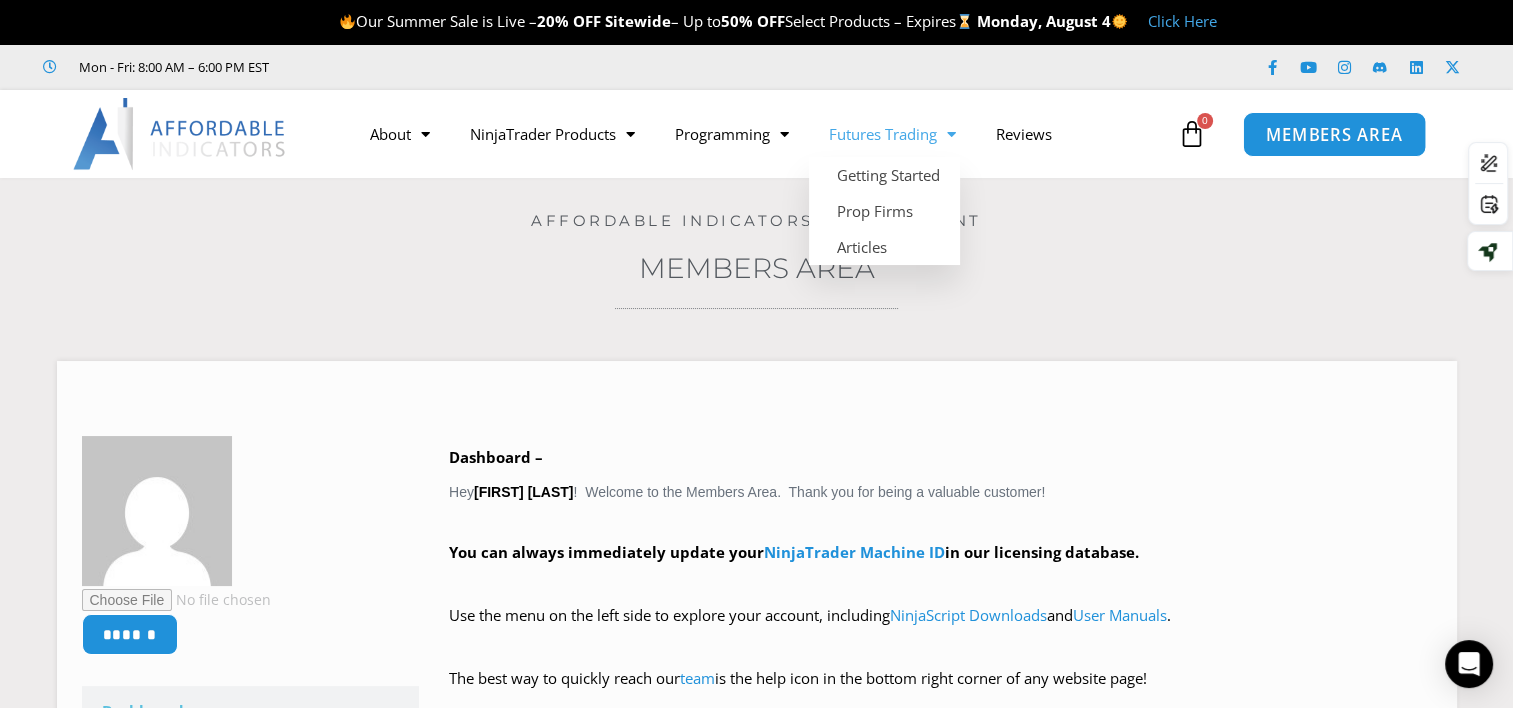 click on "MEMBERS AREA" at bounding box center (1334, 134) 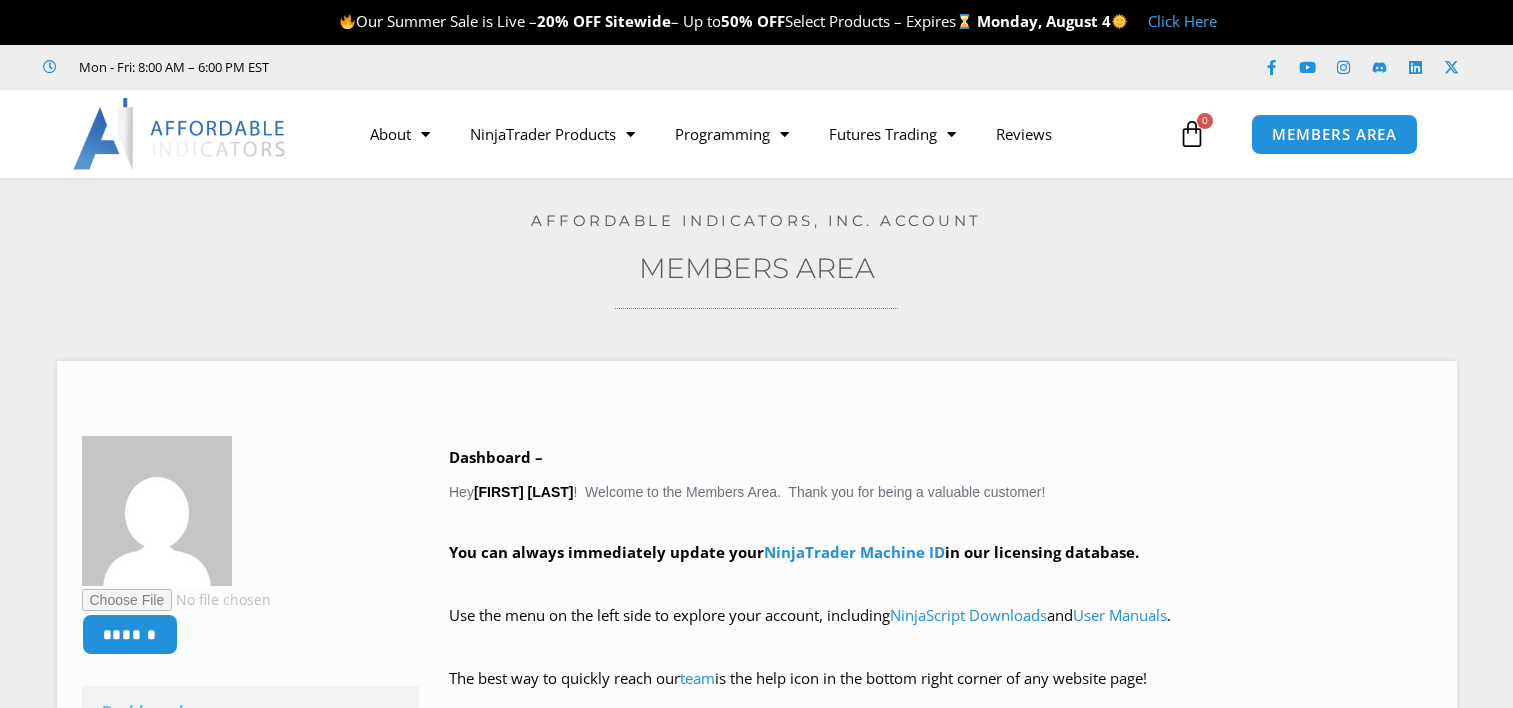 scroll, scrollTop: 0, scrollLeft: 0, axis: both 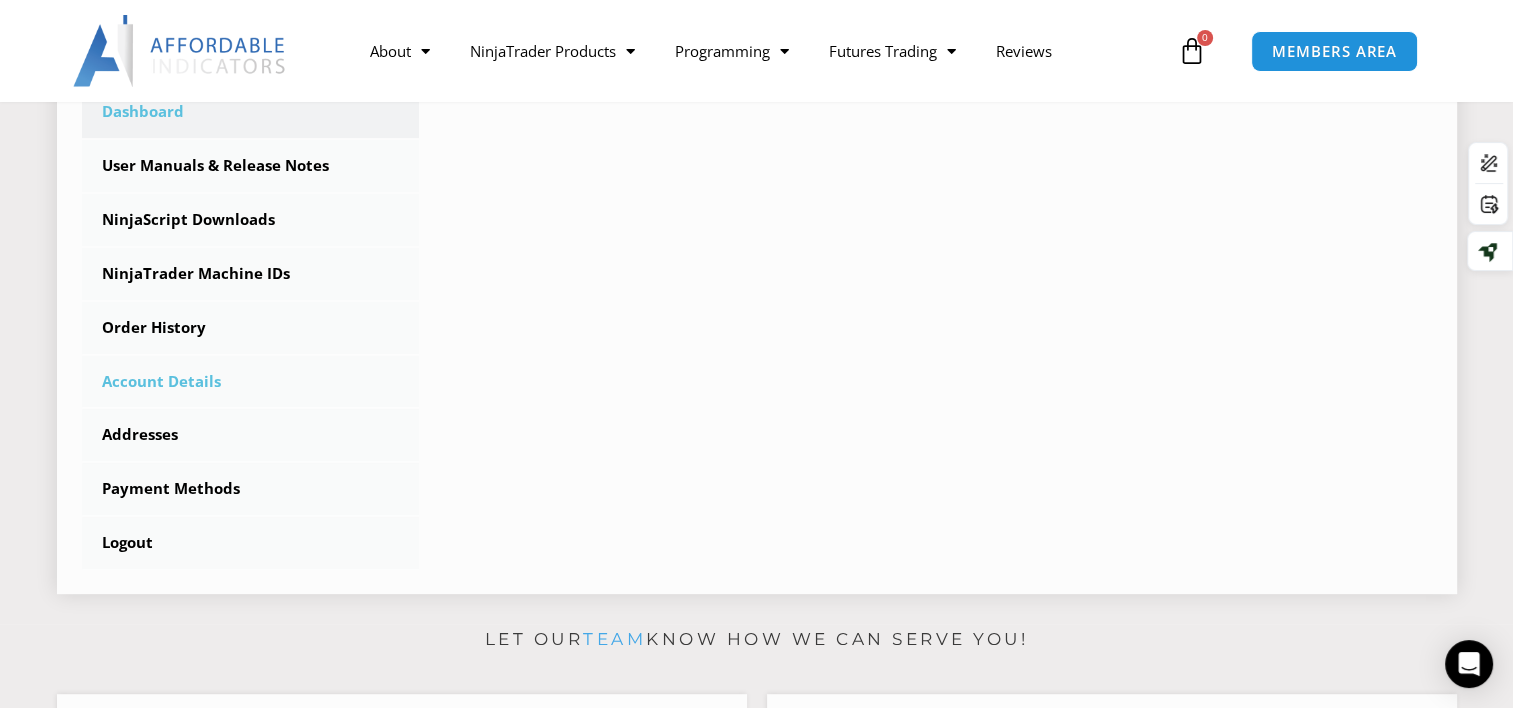 click on "Account Details" at bounding box center [251, 382] 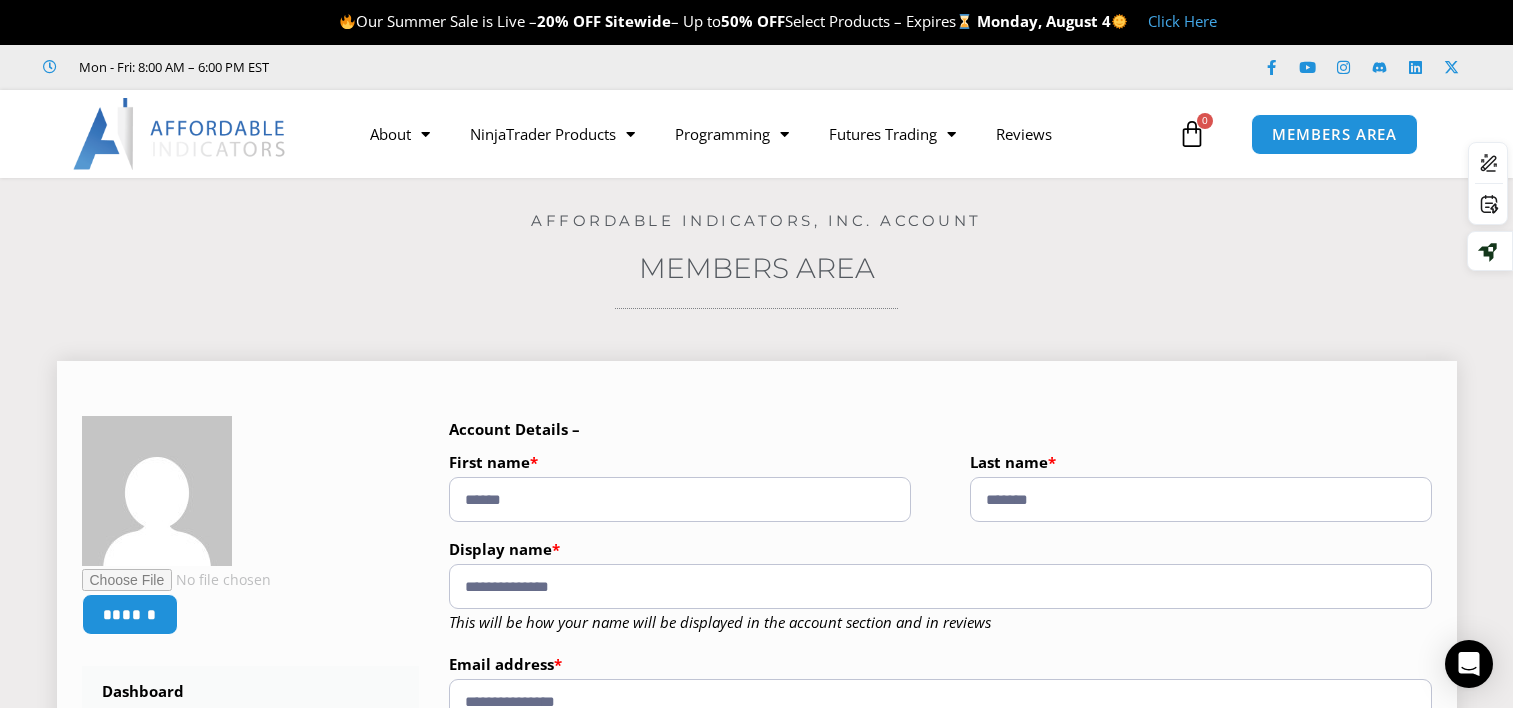 scroll, scrollTop: 0, scrollLeft: 0, axis: both 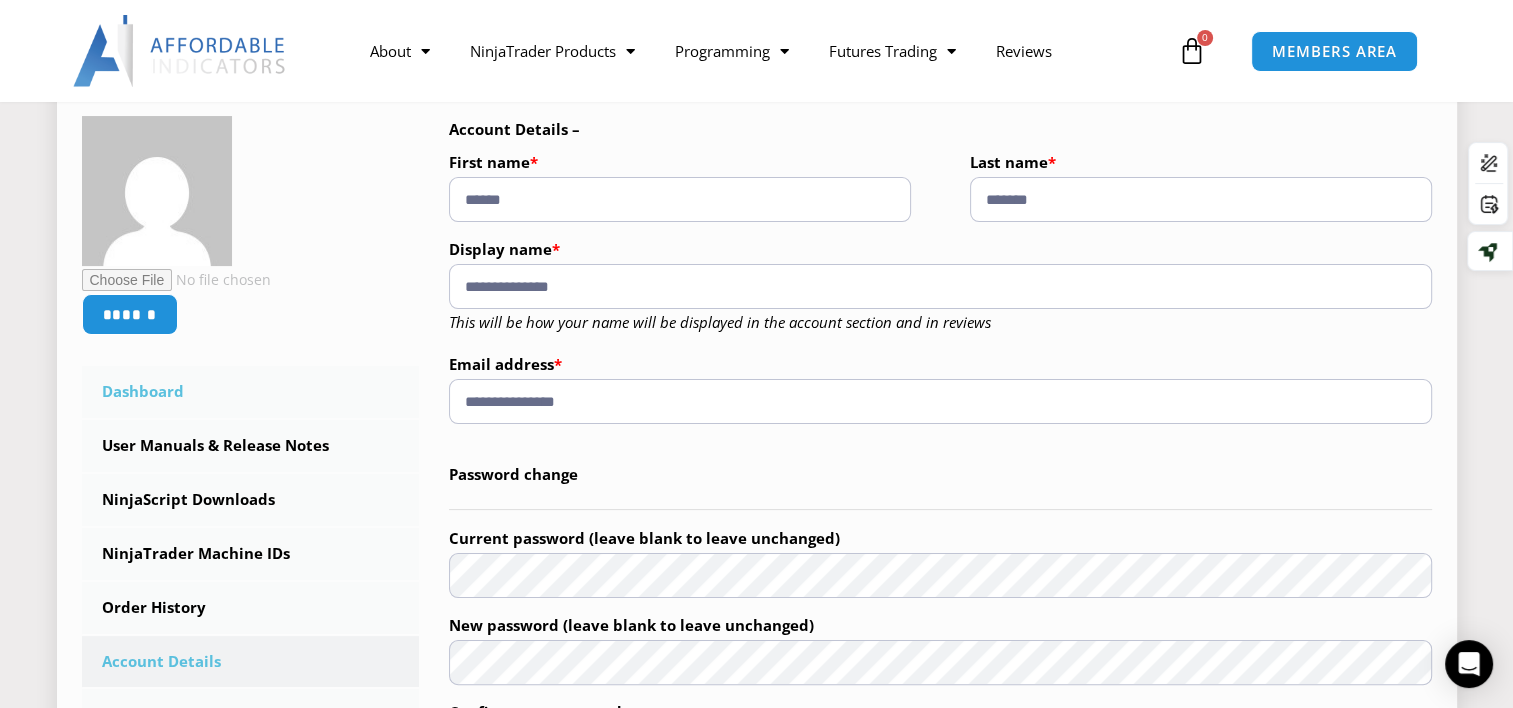 click on "Dashboard" at bounding box center [251, 392] 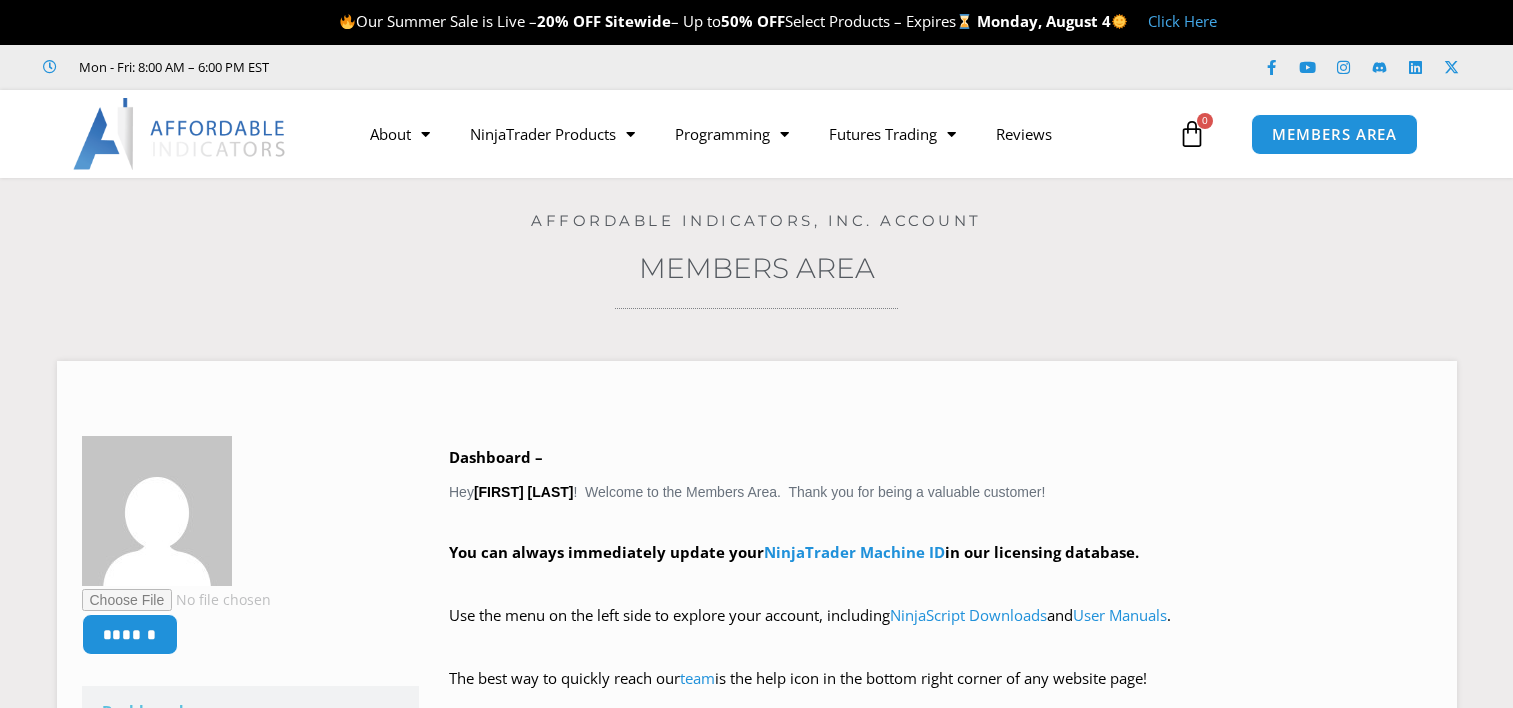 scroll, scrollTop: 0, scrollLeft: 0, axis: both 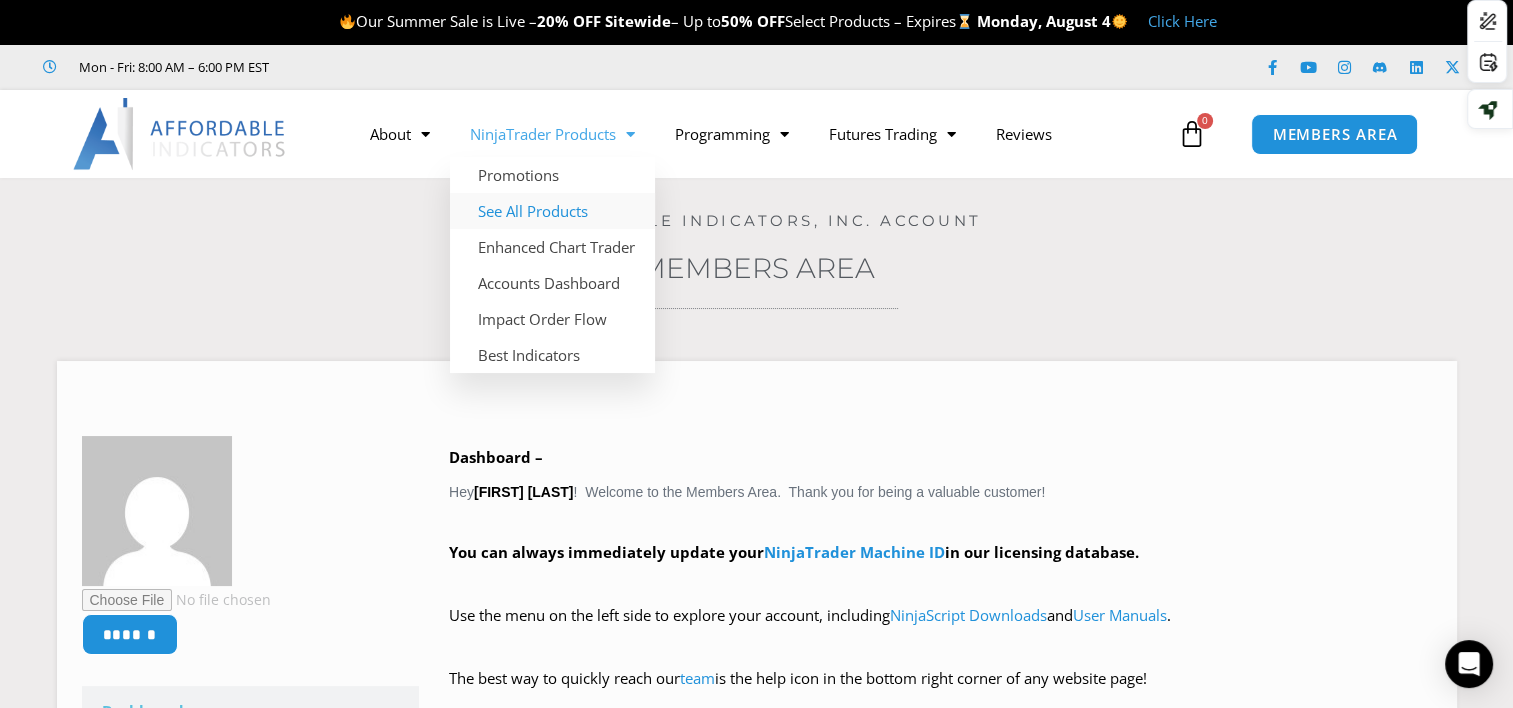 click on "See All Products" 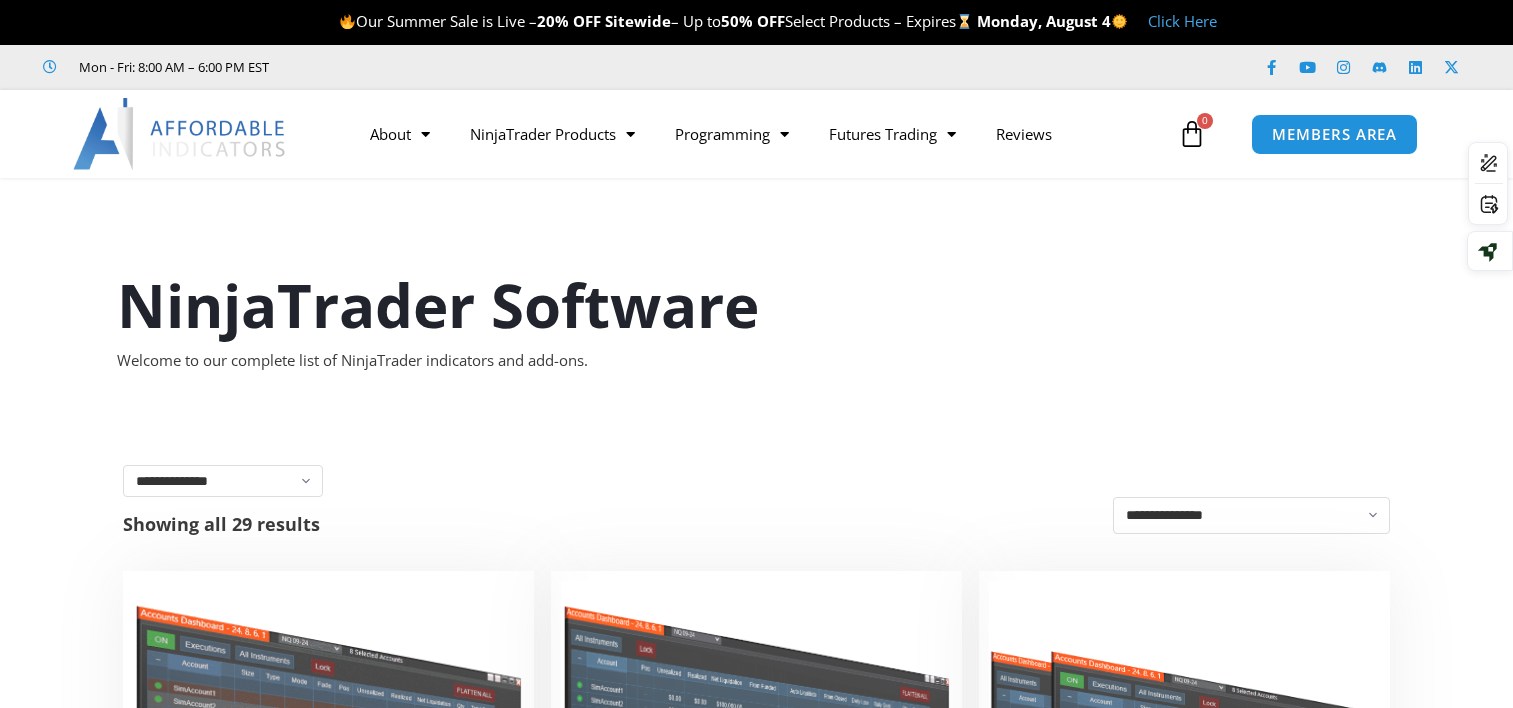 scroll, scrollTop: 0, scrollLeft: 0, axis: both 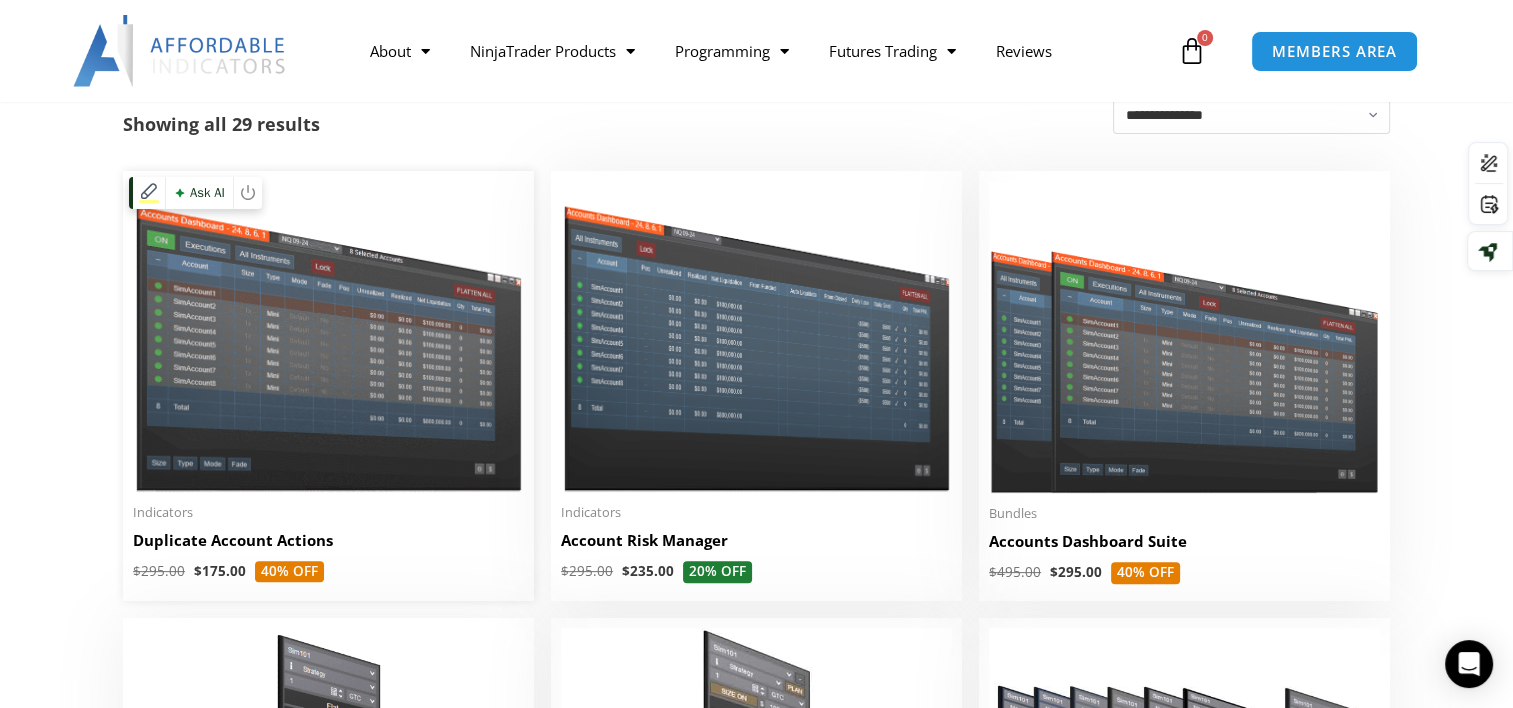 click at bounding box center [328, 336] 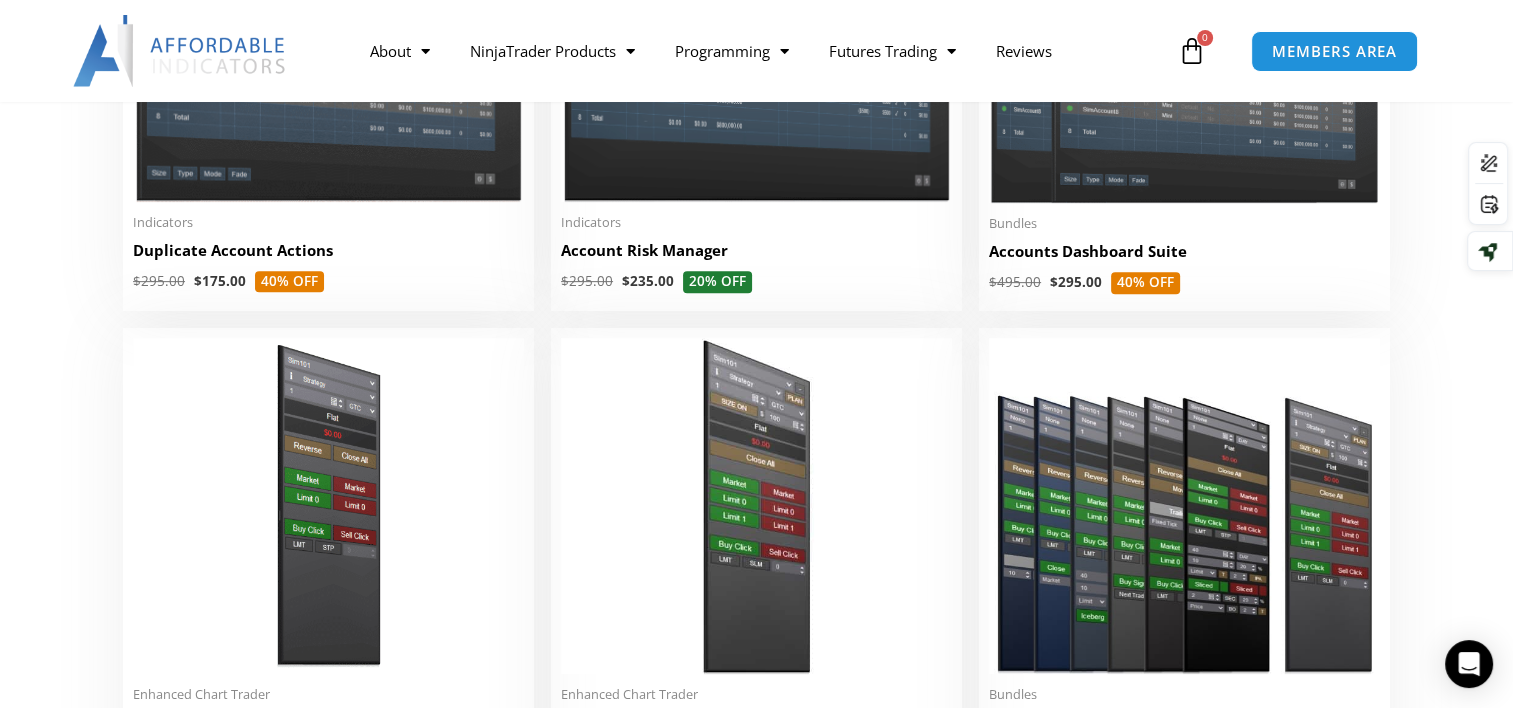 scroll, scrollTop: 700, scrollLeft: 0, axis: vertical 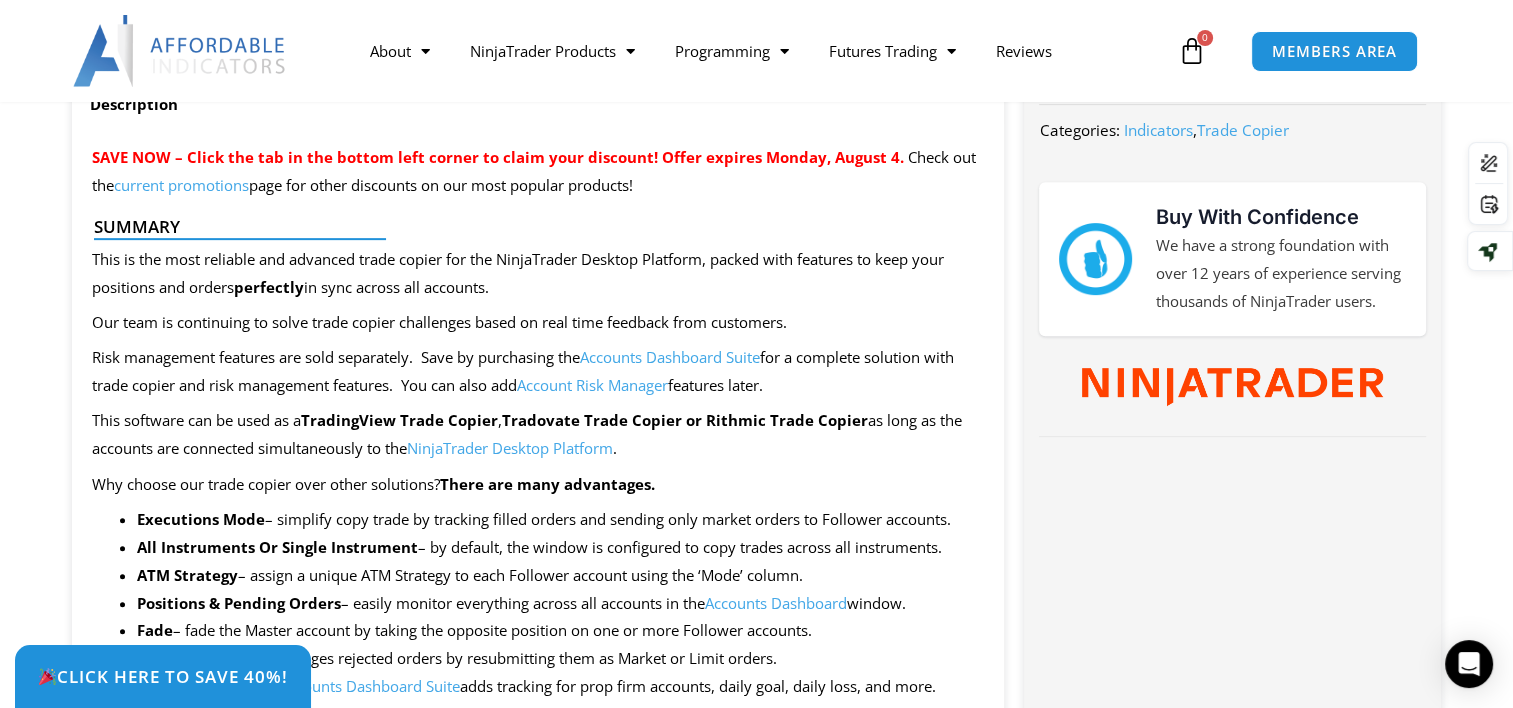 click on "Accounts Dashboard Suite" at bounding box center (670, 357) 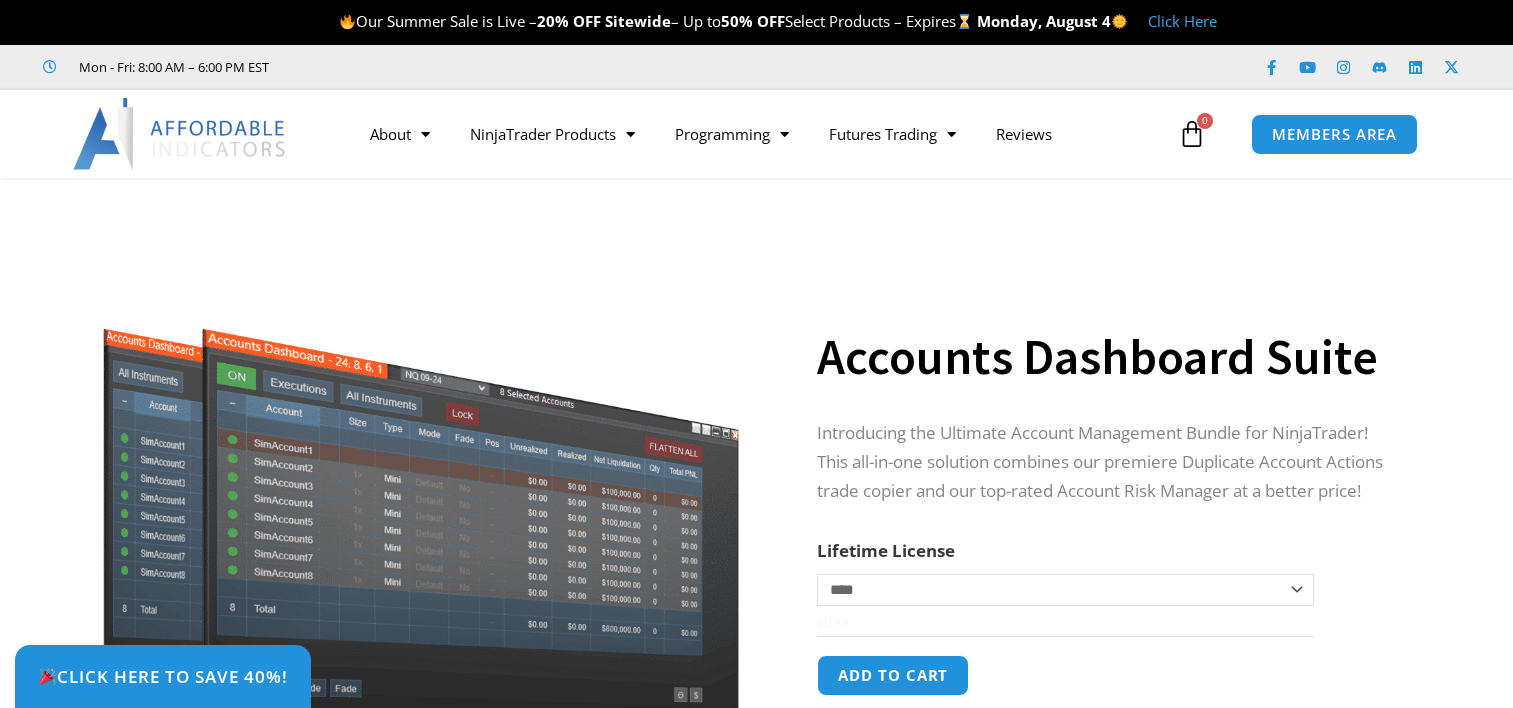 scroll, scrollTop: 0, scrollLeft: 0, axis: both 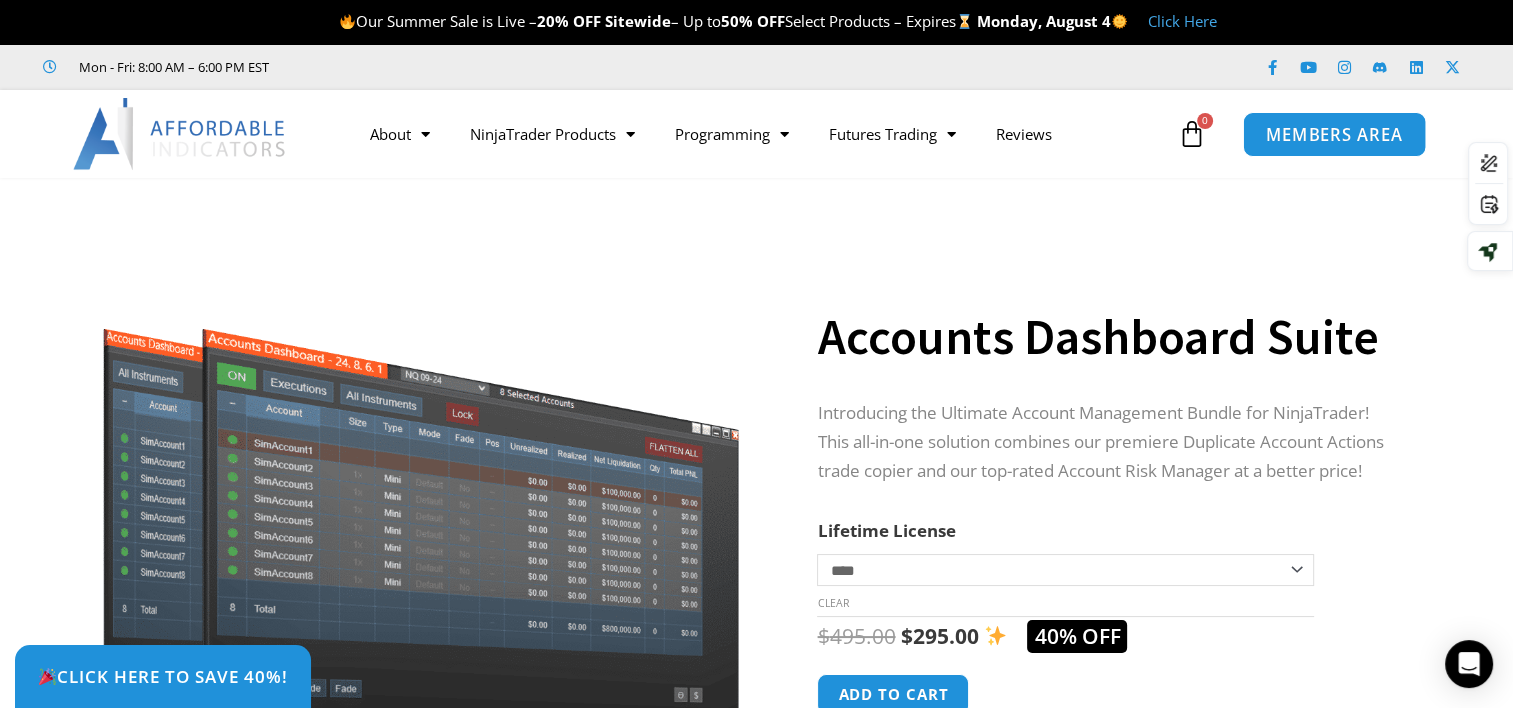 click on "MEMBERS AREA" at bounding box center (1334, 134) 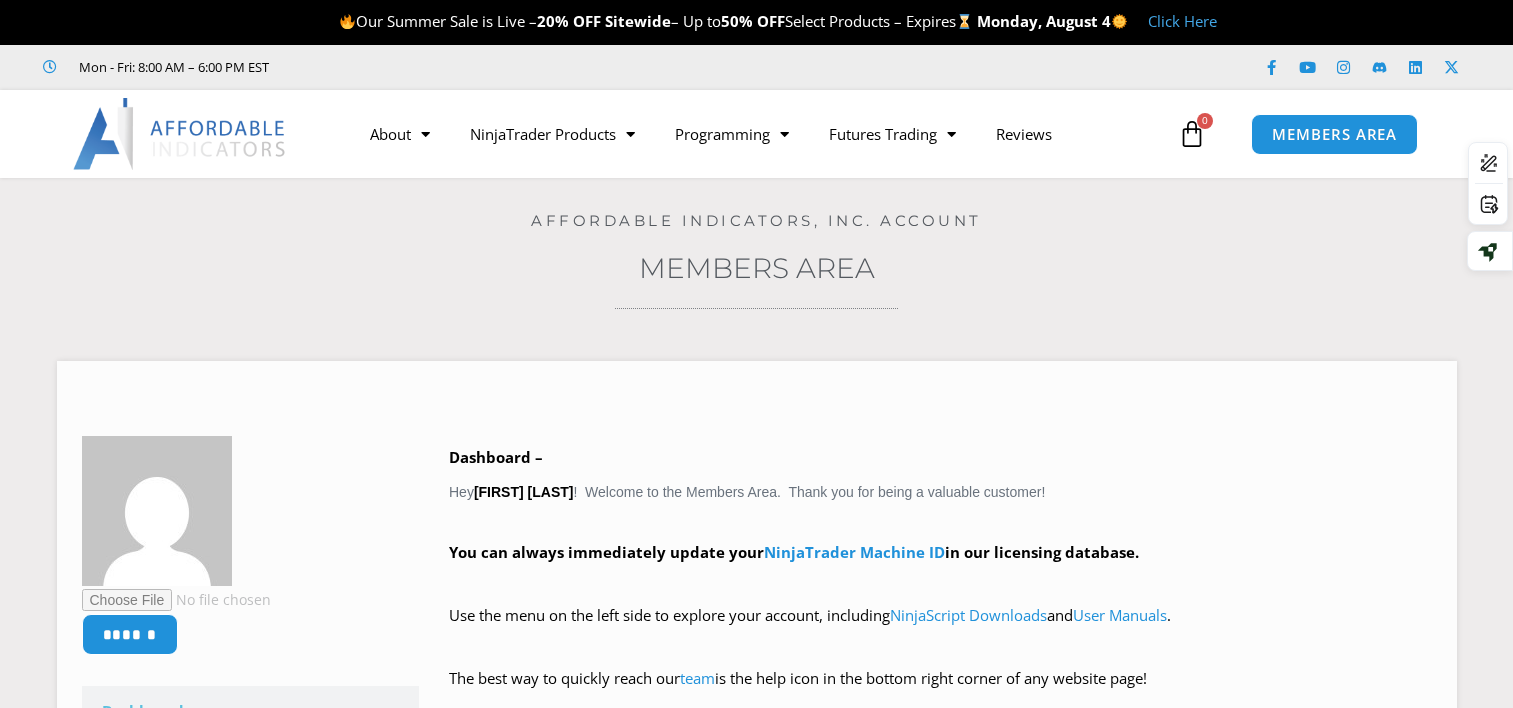 scroll, scrollTop: 0, scrollLeft: 0, axis: both 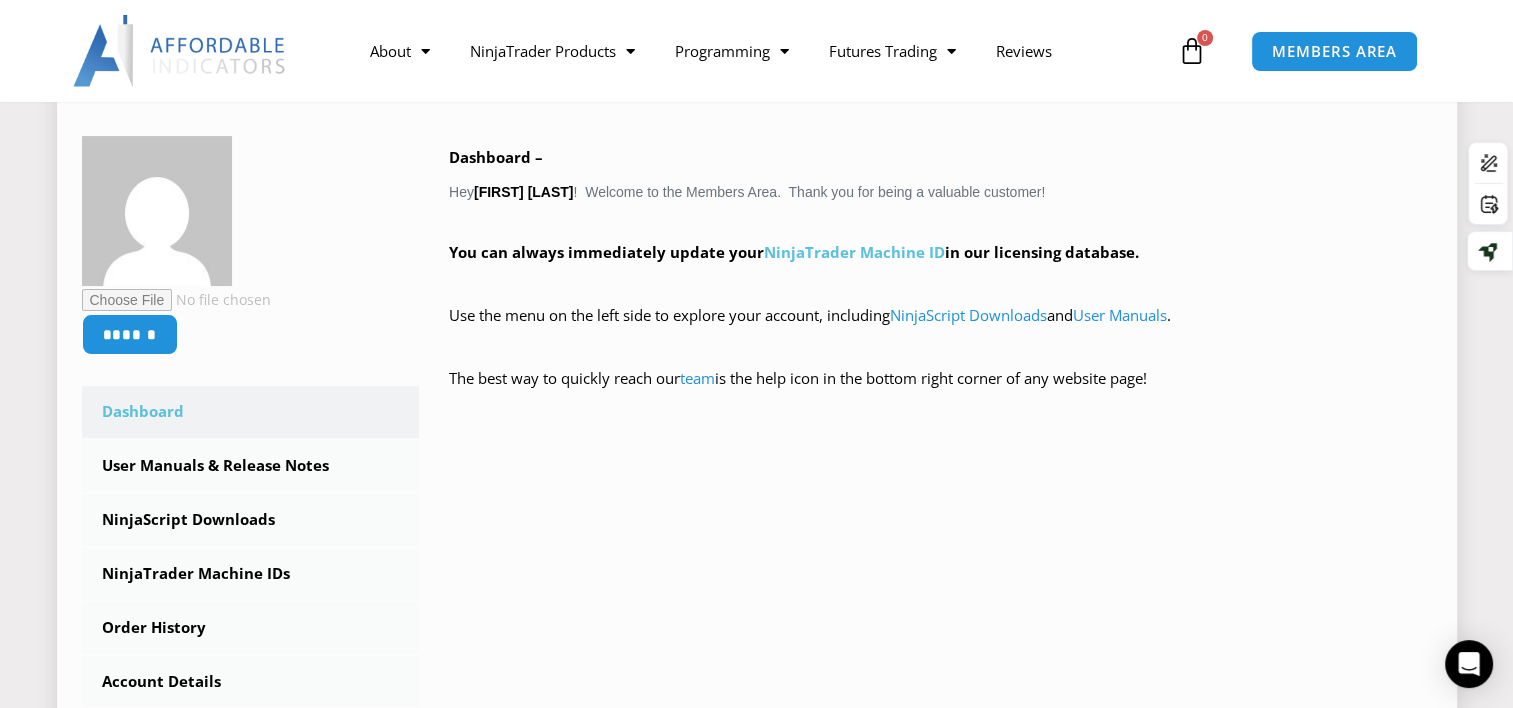 click on "NinjaTrader Machine ID" at bounding box center [854, 252] 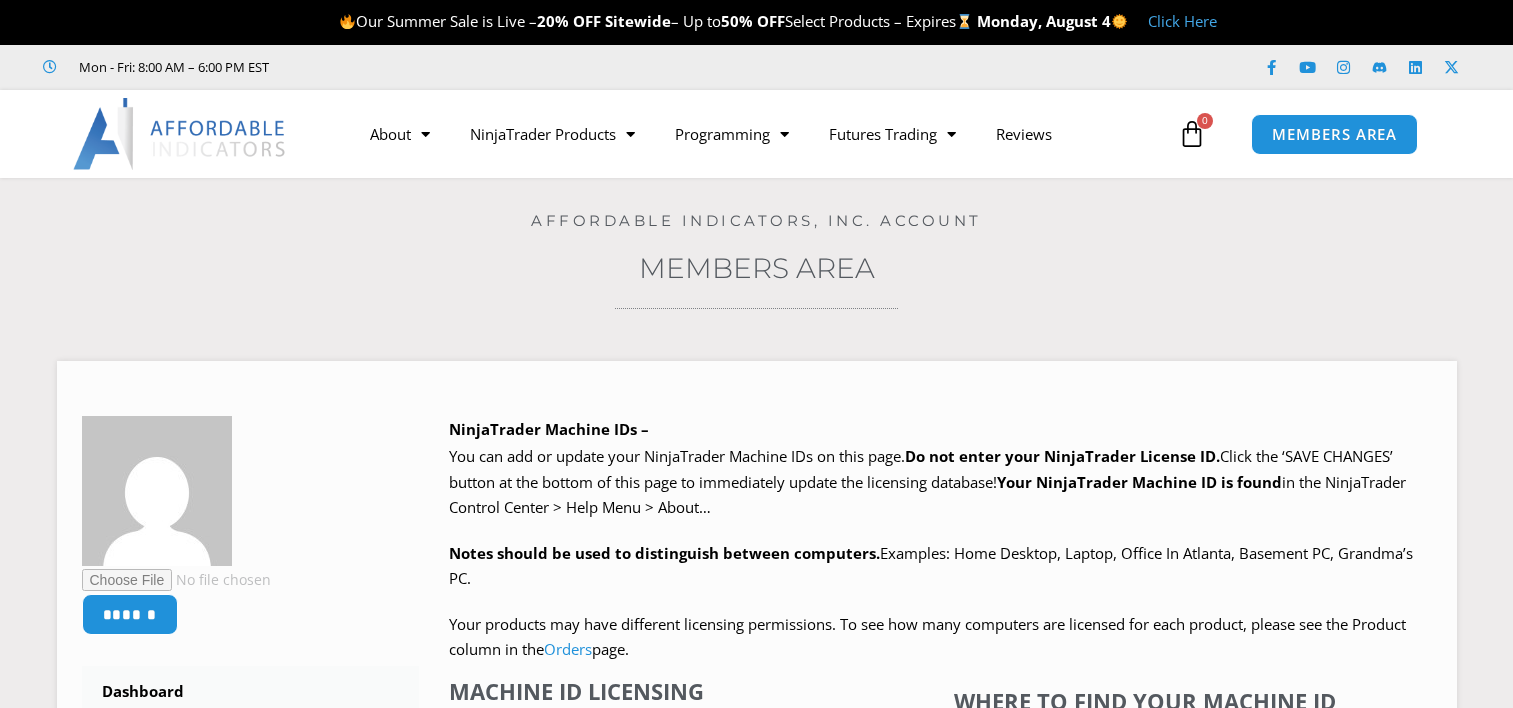 scroll, scrollTop: 0, scrollLeft: 0, axis: both 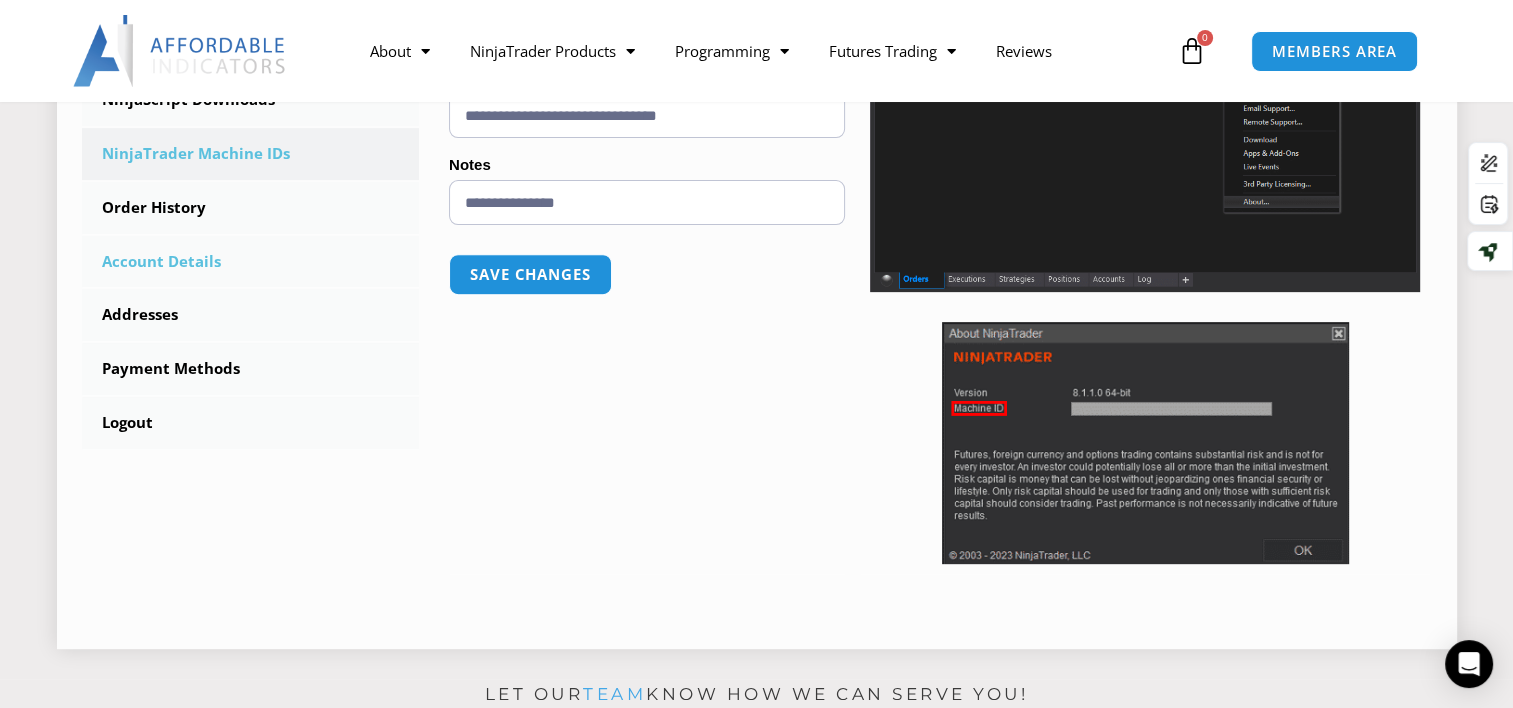 click on "Account Details" at bounding box center [251, 262] 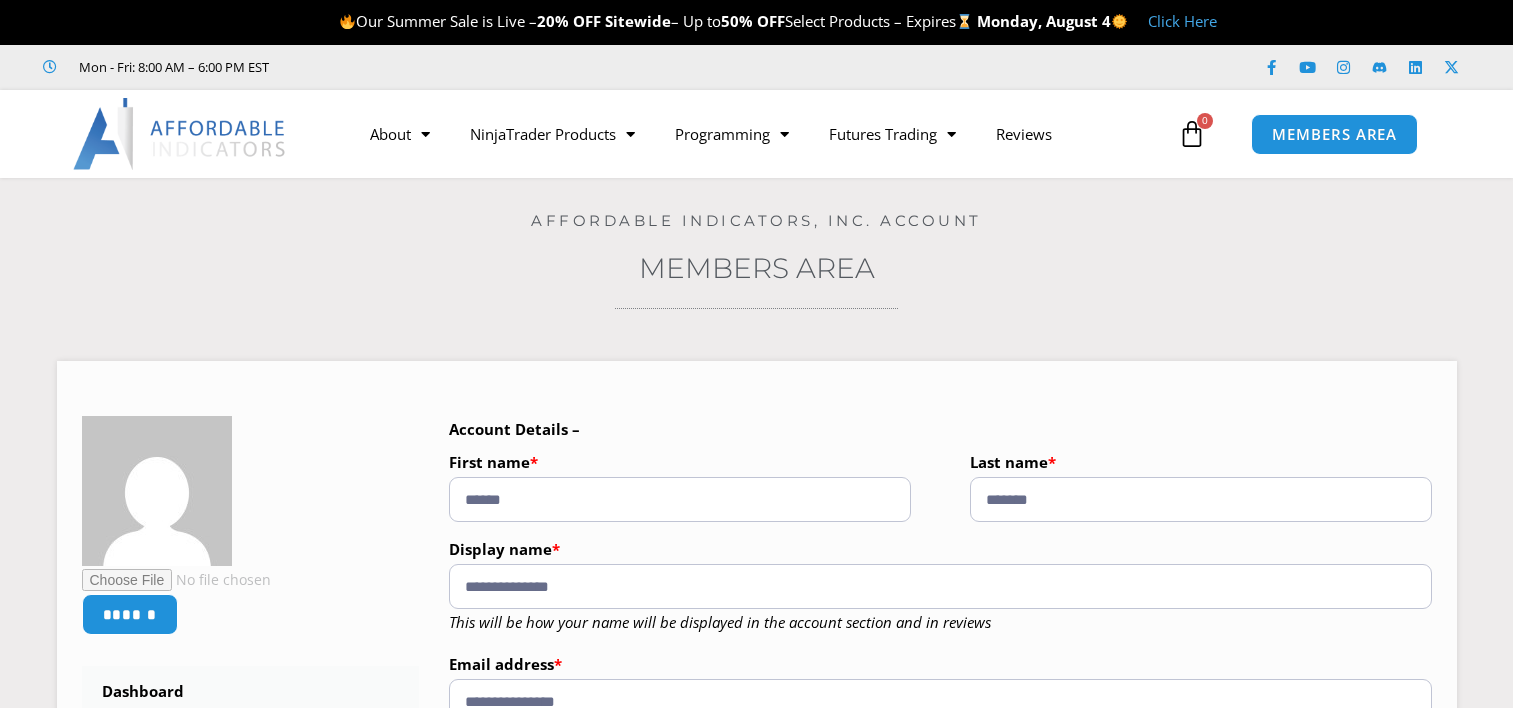 scroll, scrollTop: 0, scrollLeft: 0, axis: both 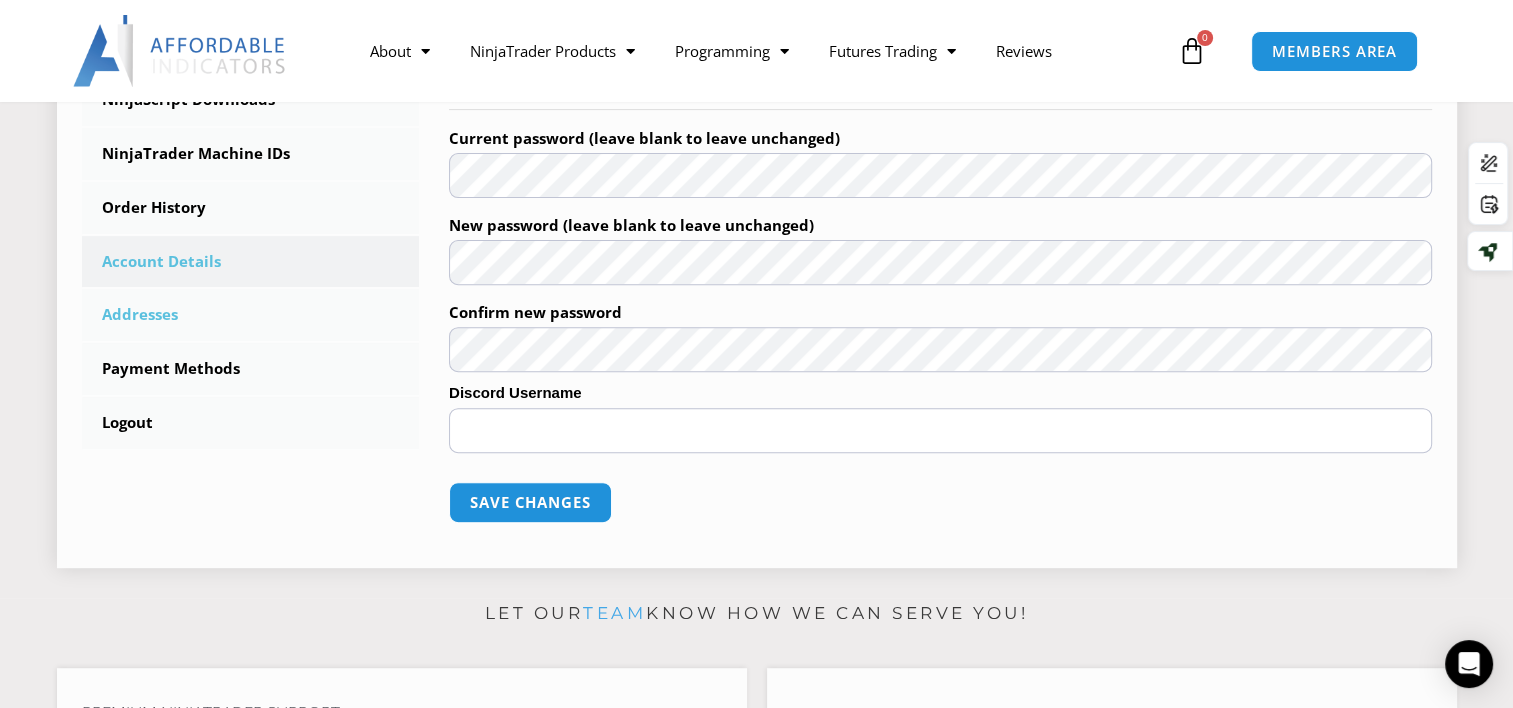 click on "Addresses" at bounding box center [251, 315] 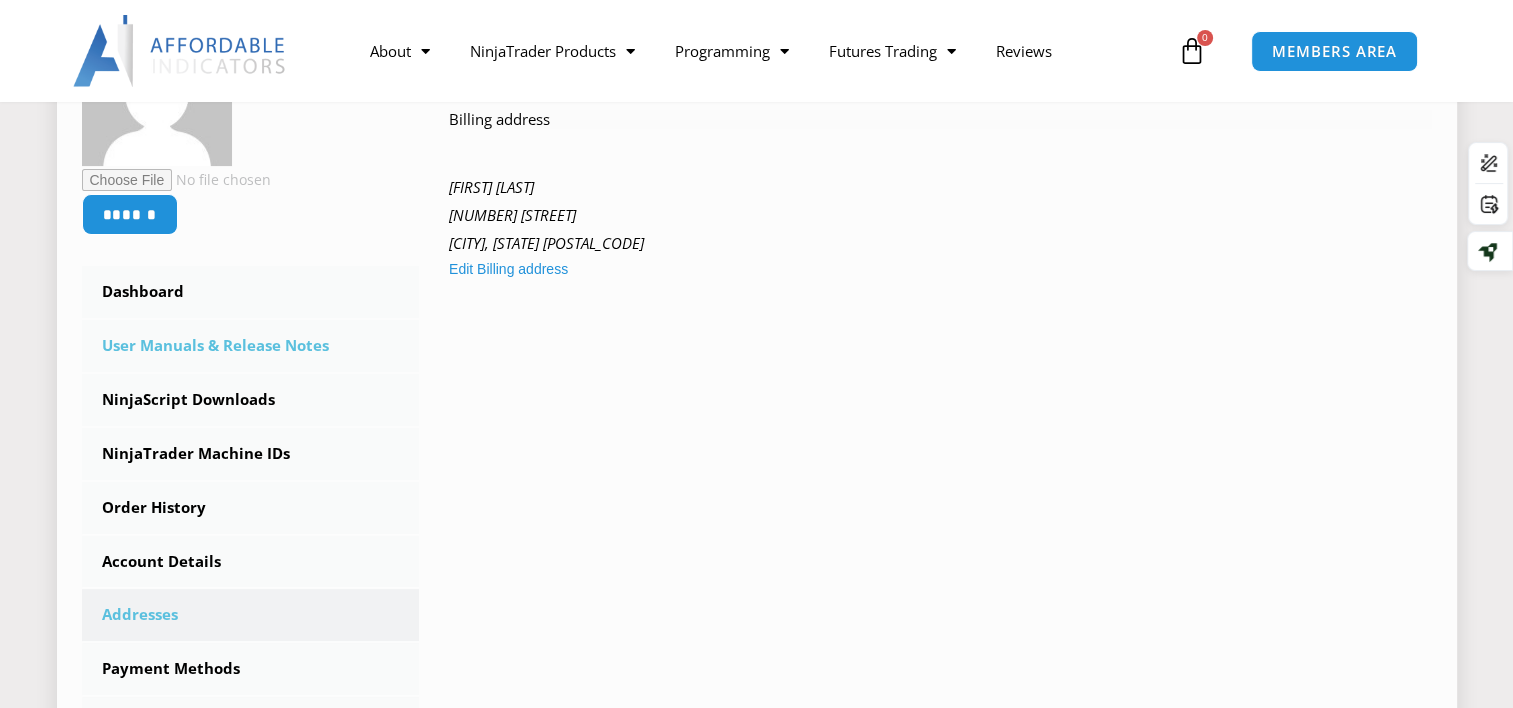 scroll, scrollTop: 400, scrollLeft: 0, axis: vertical 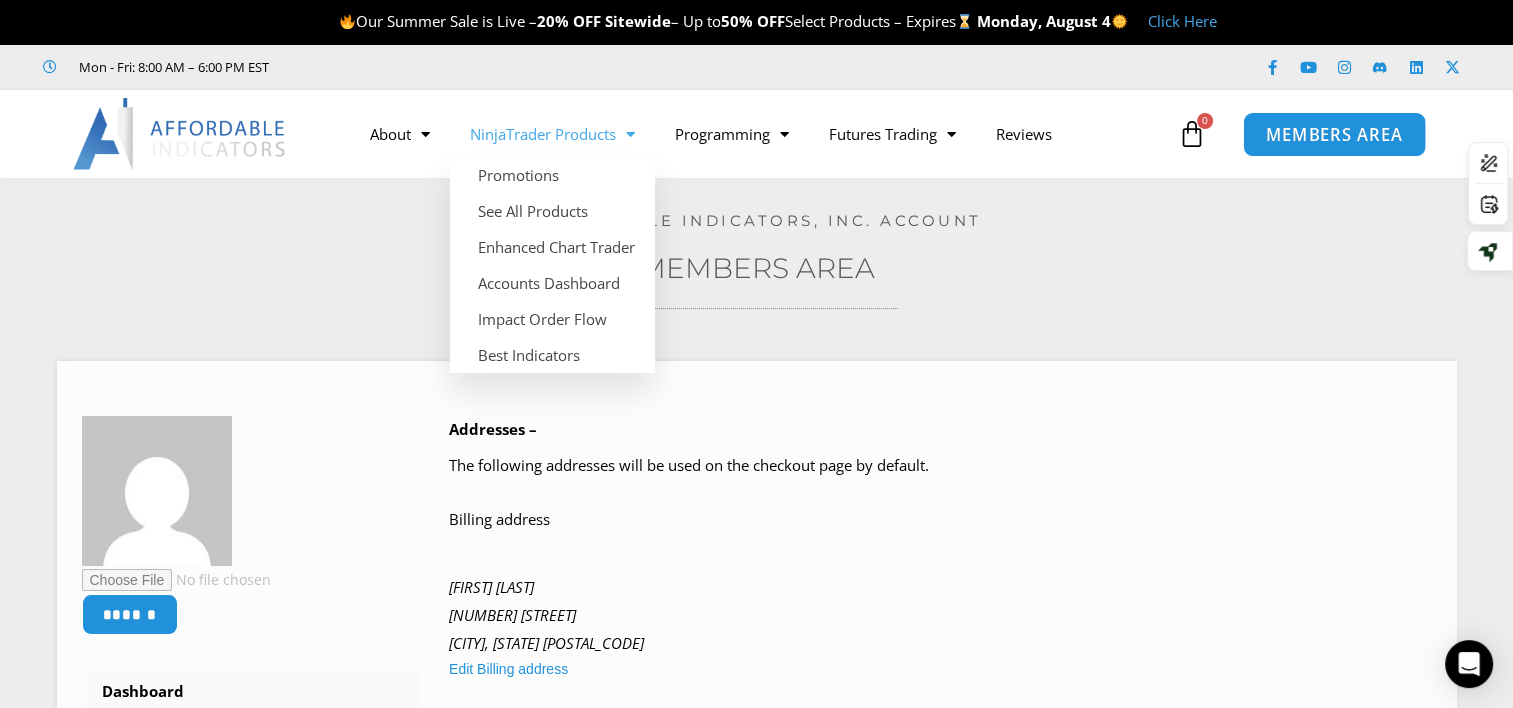 click on "MEMBERS AREA" at bounding box center (1334, 134) 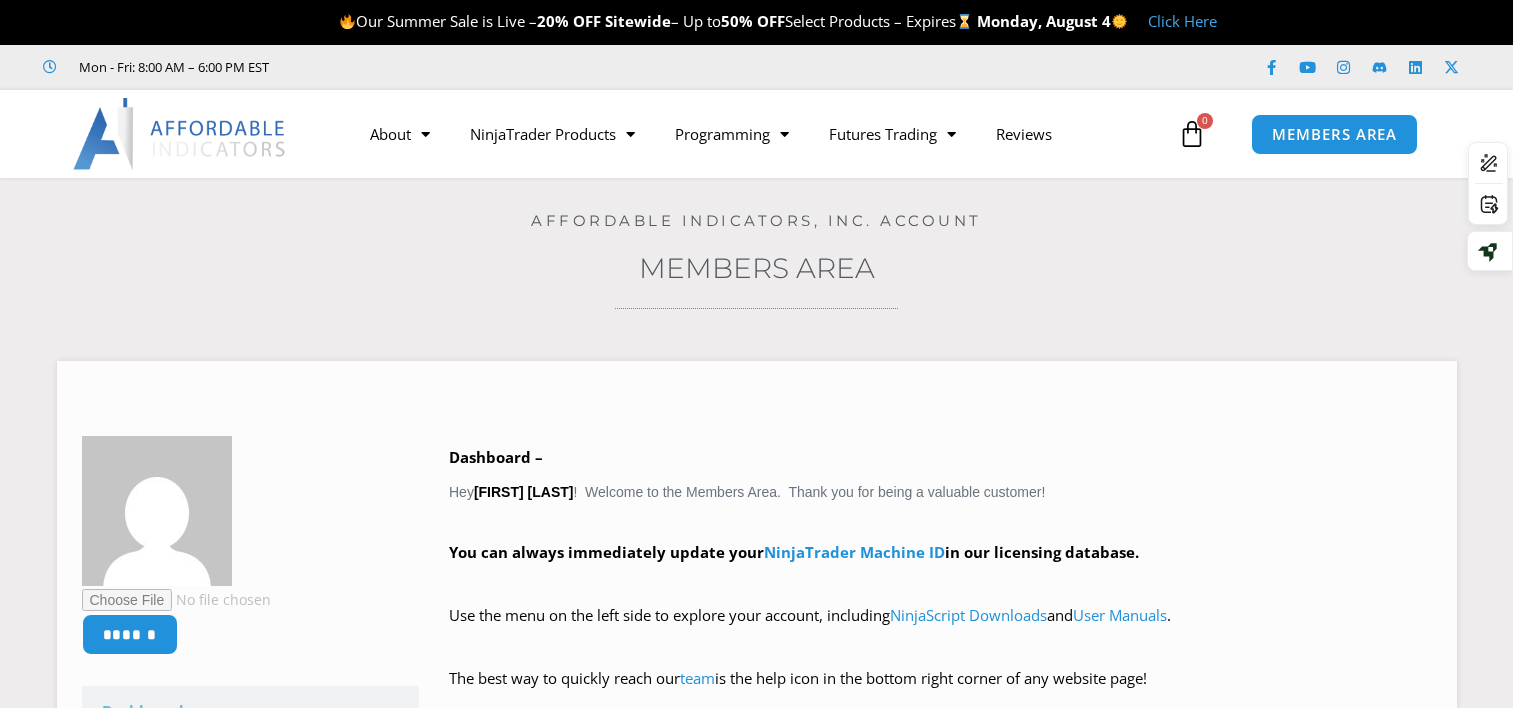 scroll, scrollTop: 0, scrollLeft: 0, axis: both 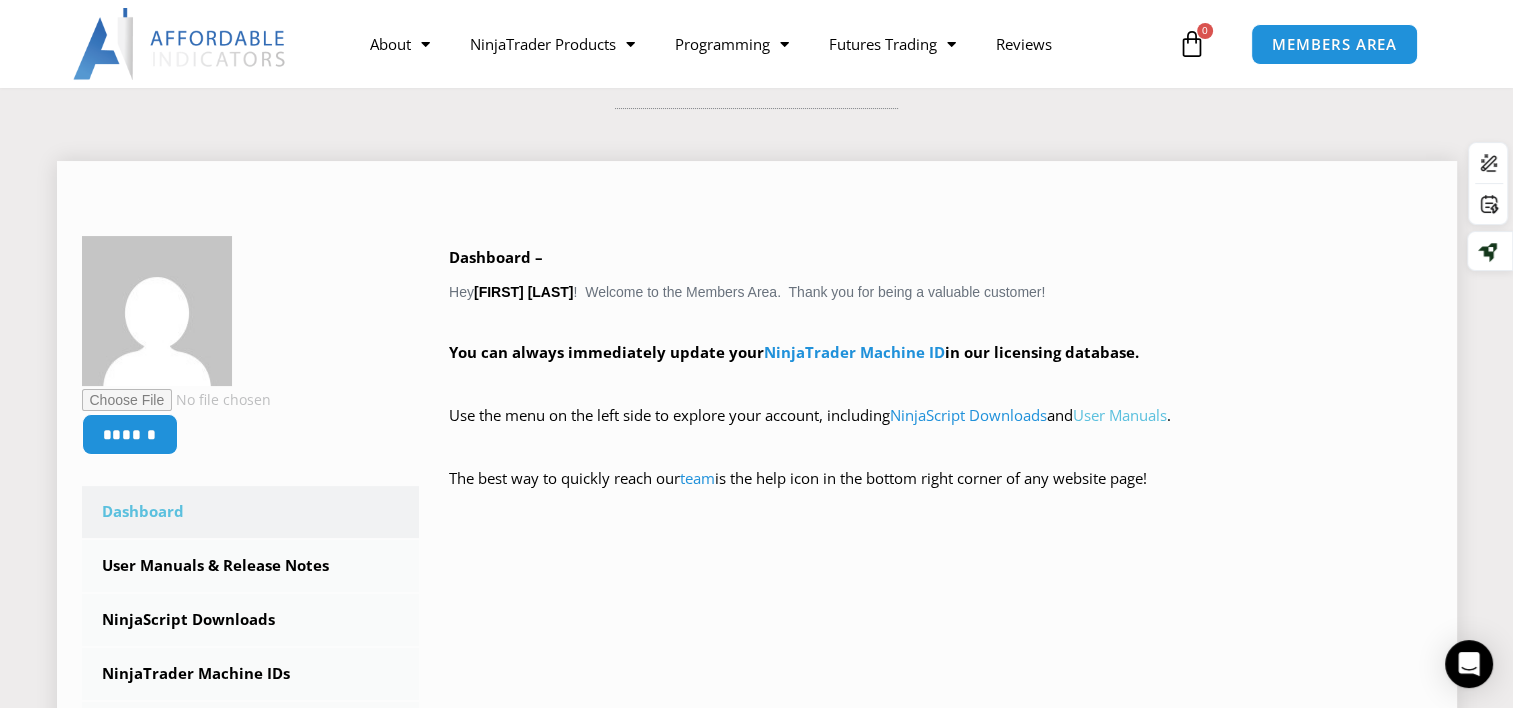 click on "User Manuals" at bounding box center [1120, 415] 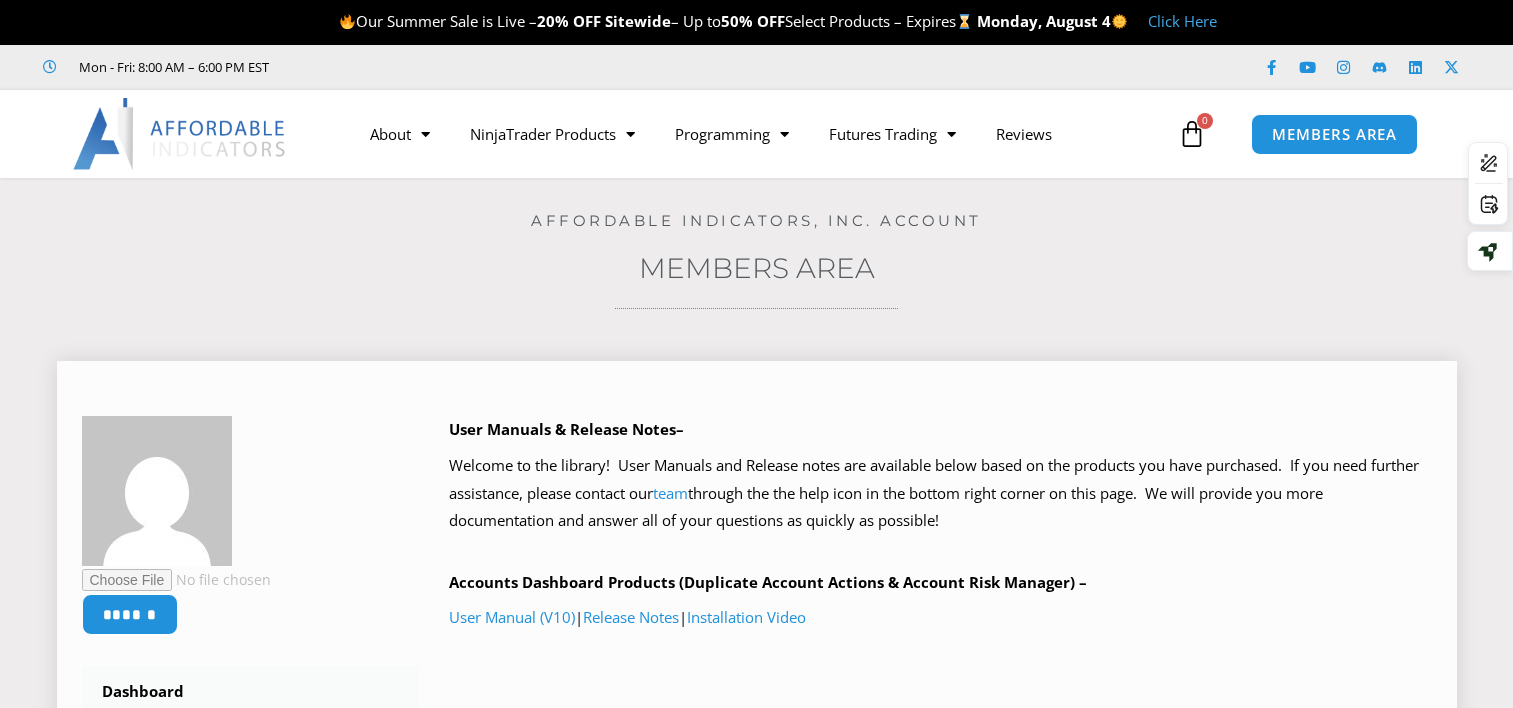 scroll, scrollTop: 0, scrollLeft: 0, axis: both 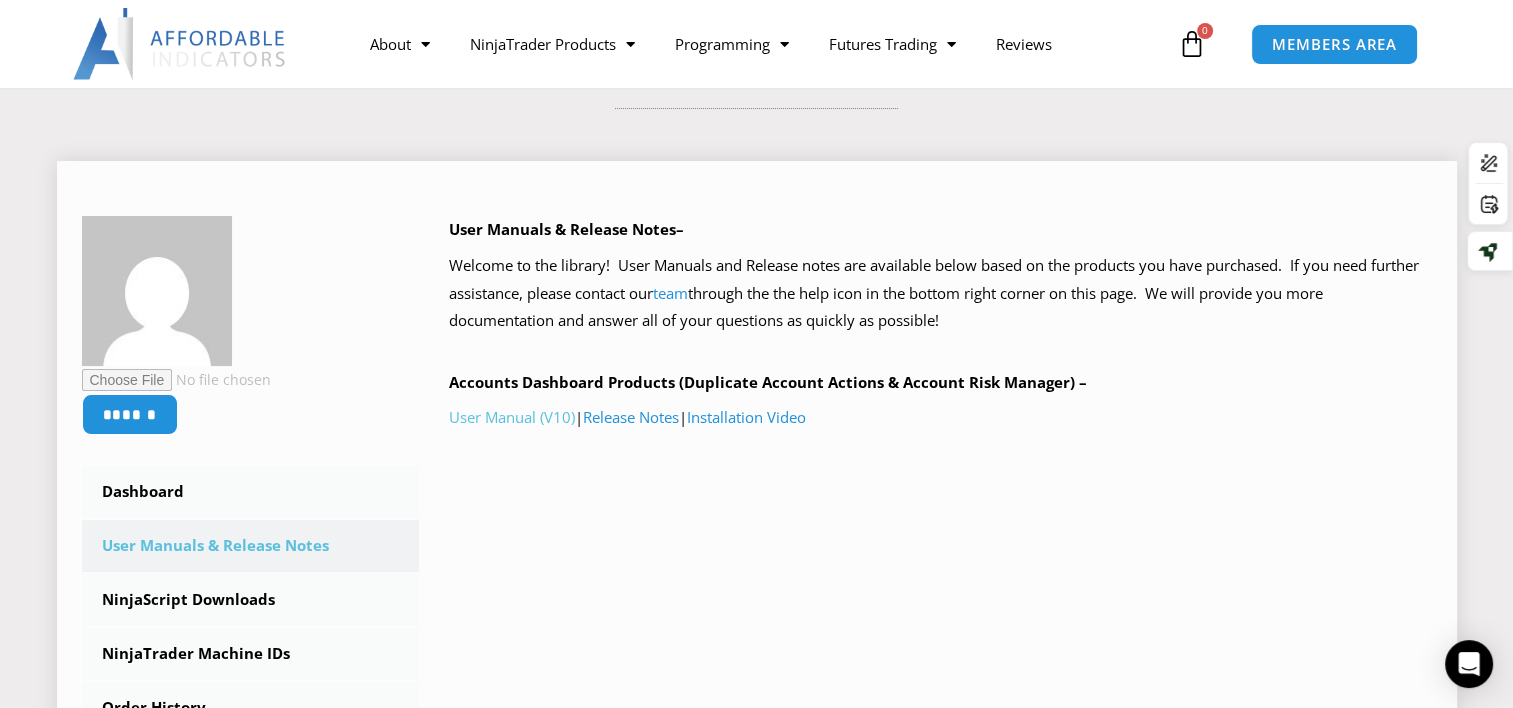 click on "User Manual (V10)" at bounding box center [512, 417] 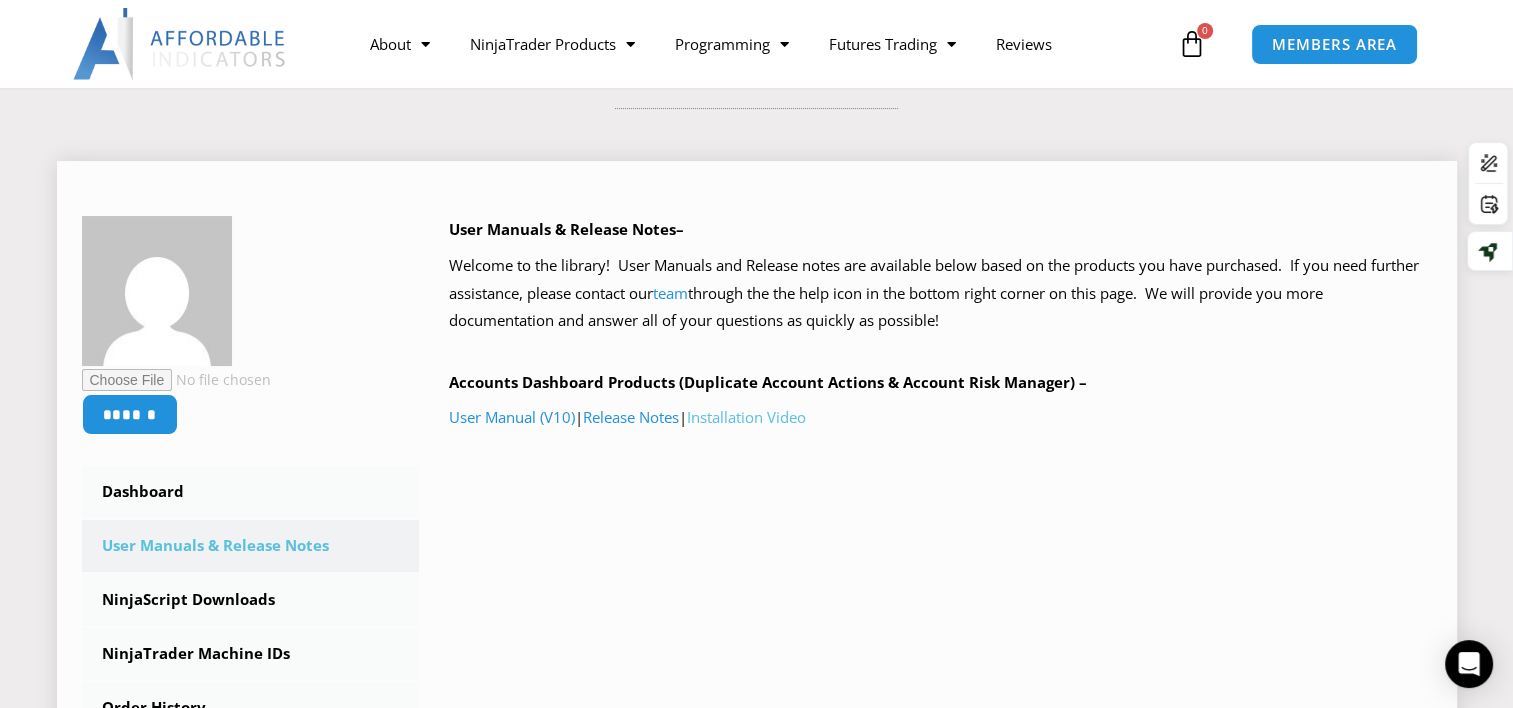 click on "Installation Video" at bounding box center [746, 417] 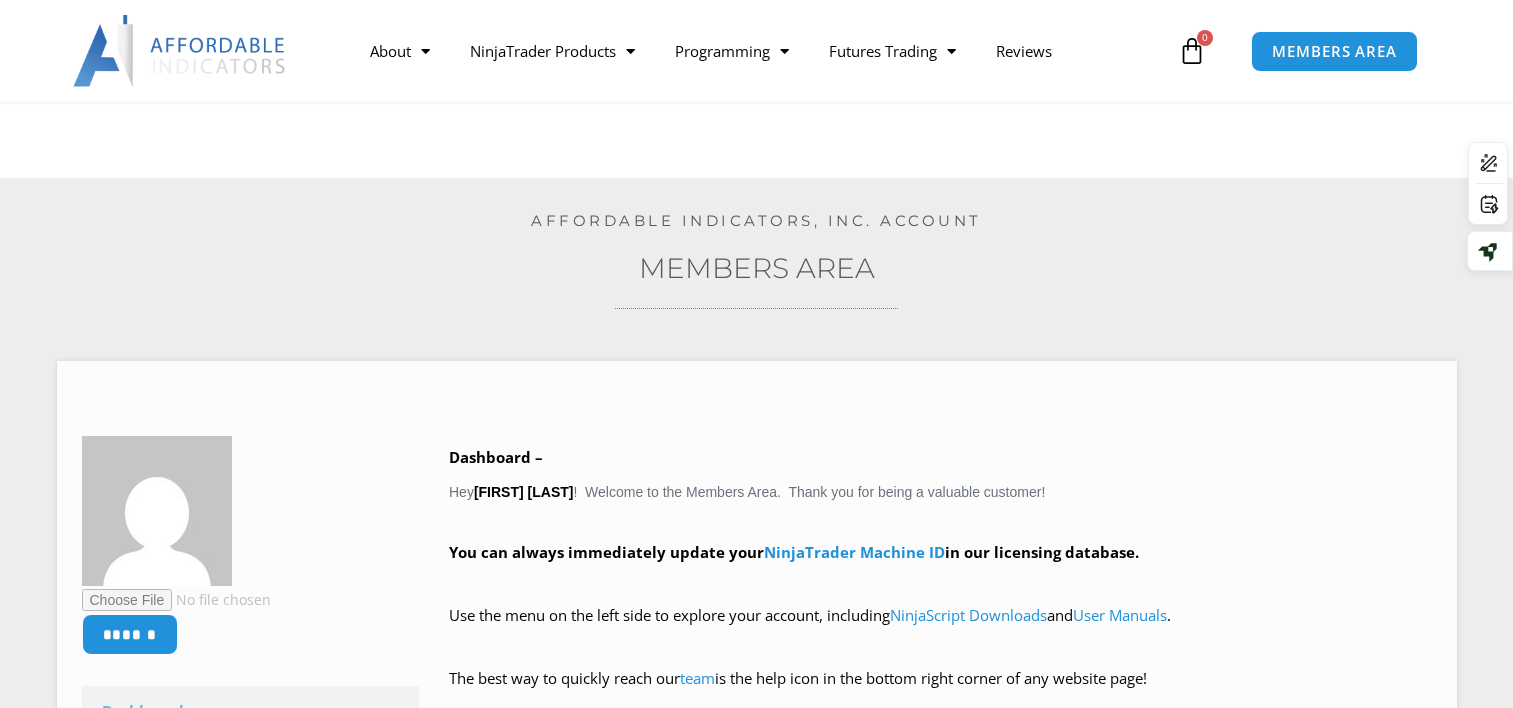 scroll, scrollTop: 452, scrollLeft: 0, axis: vertical 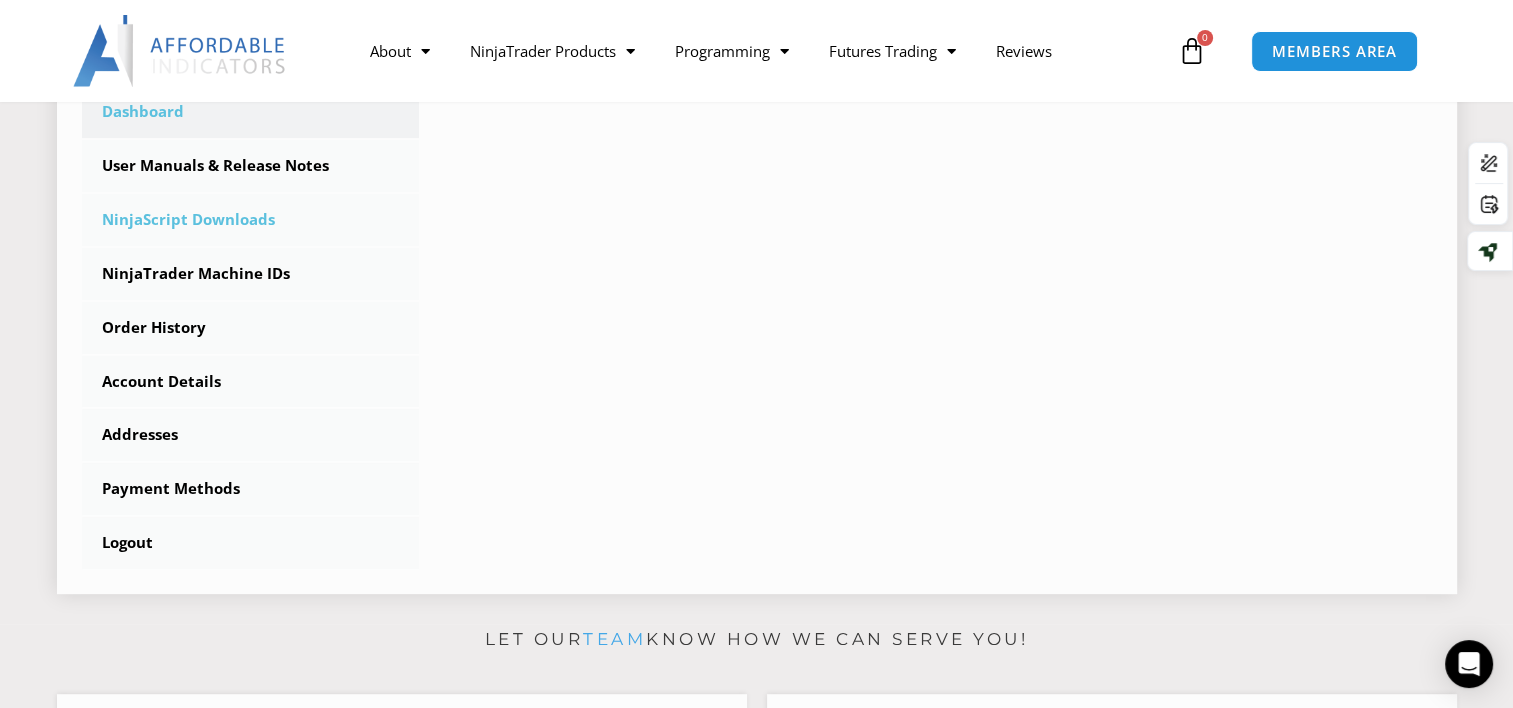 click on "NinjaScript Downloads" at bounding box center [251, 220] 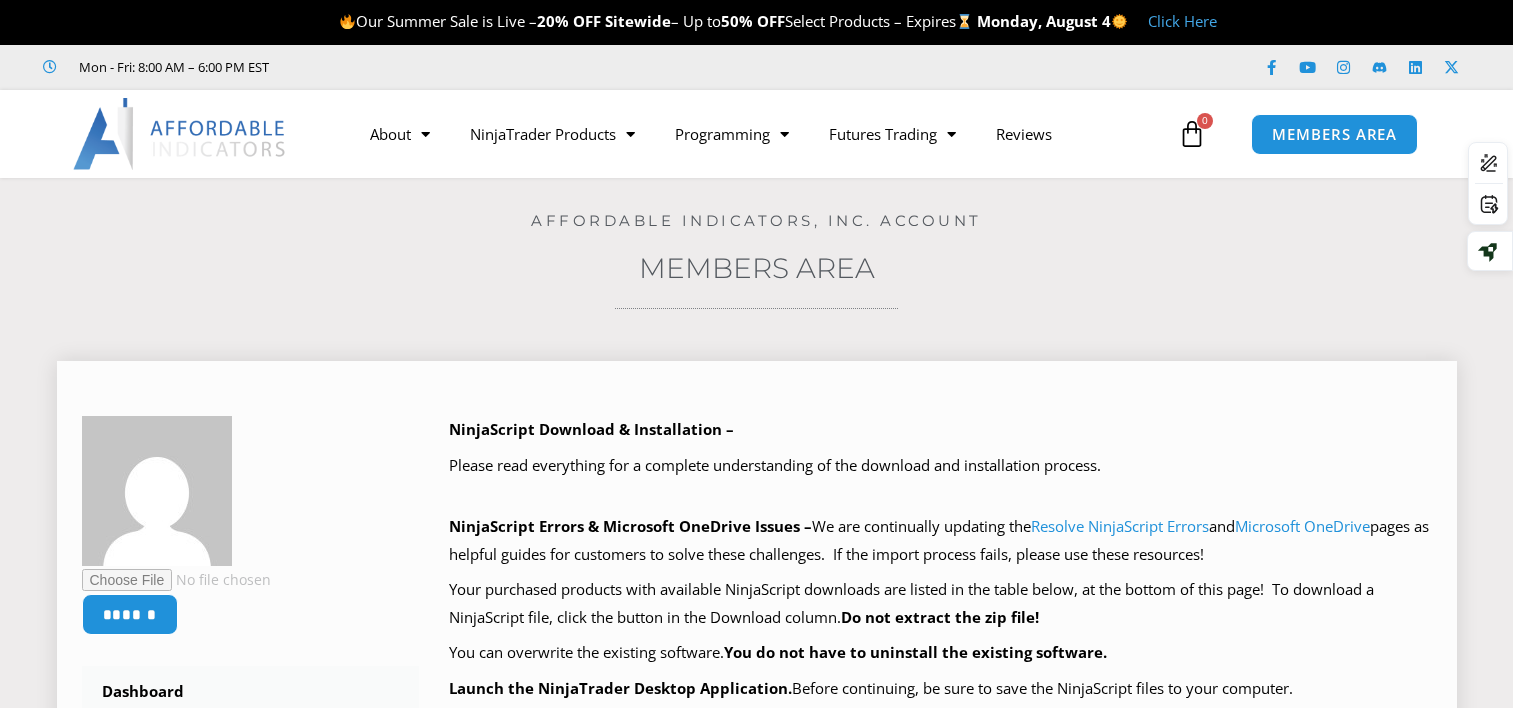 scroll, scrollTop: 0, scrollLeft: 0, axis: both 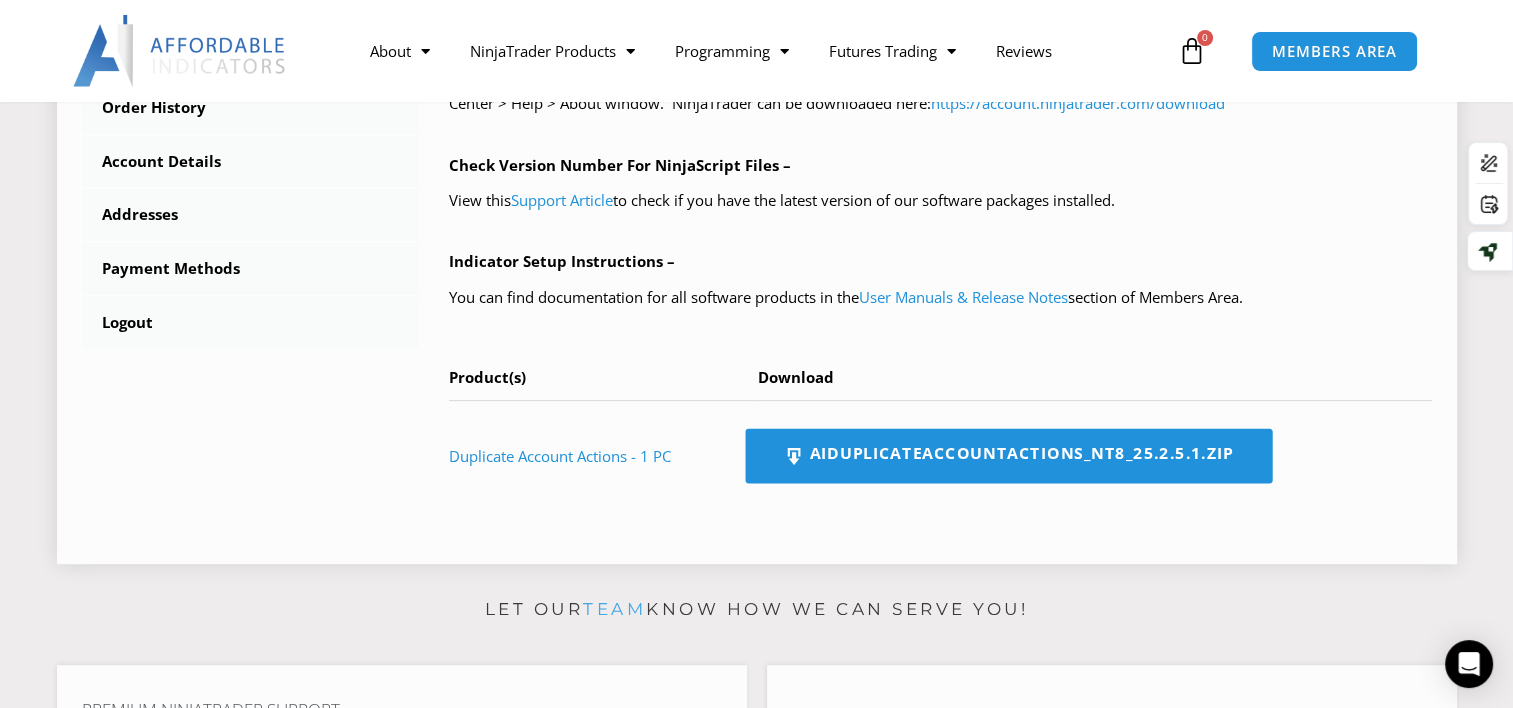 click on "AIDuplicateAccountActions_NT8_25.2.5.1.zip" at bounding box center (1008, 456) 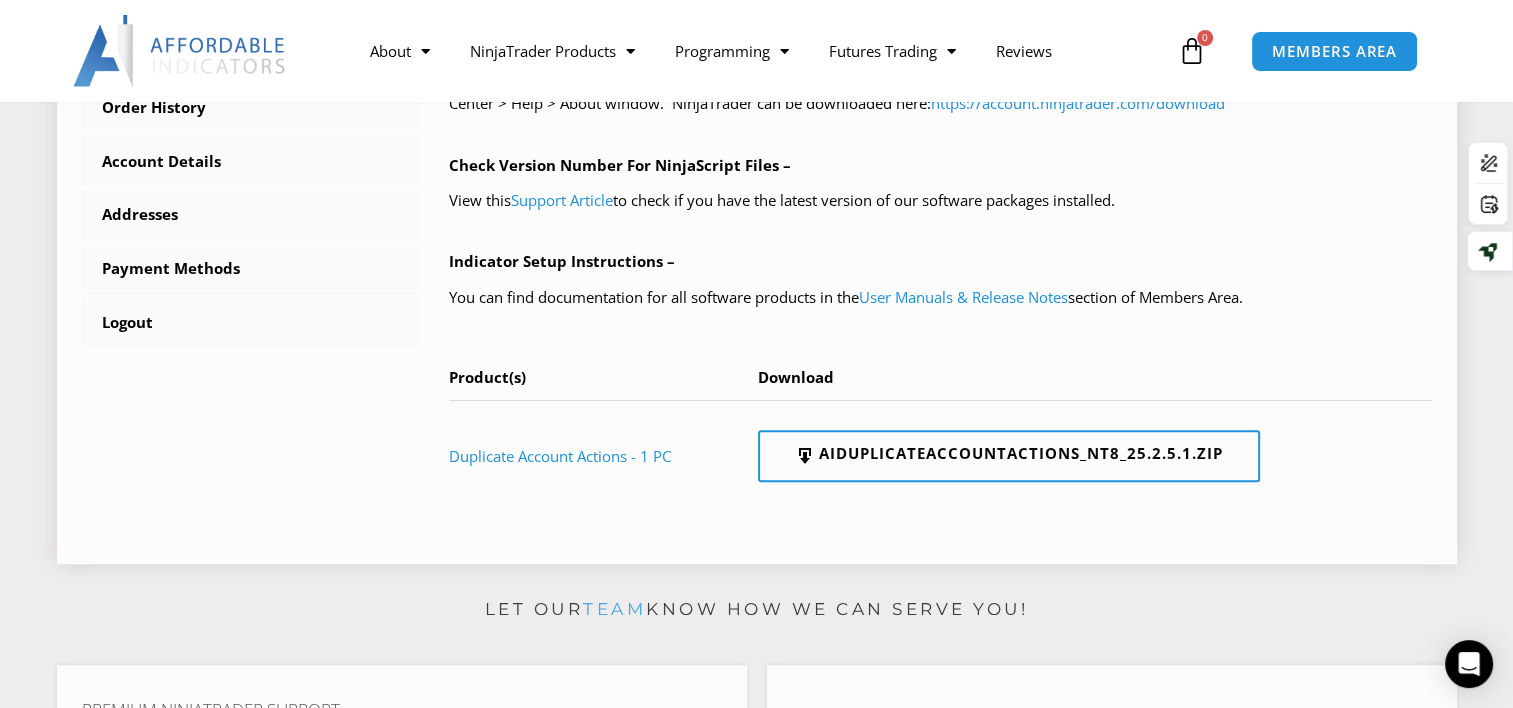 click on "Product(s)" at bounding box center [487, 377] 